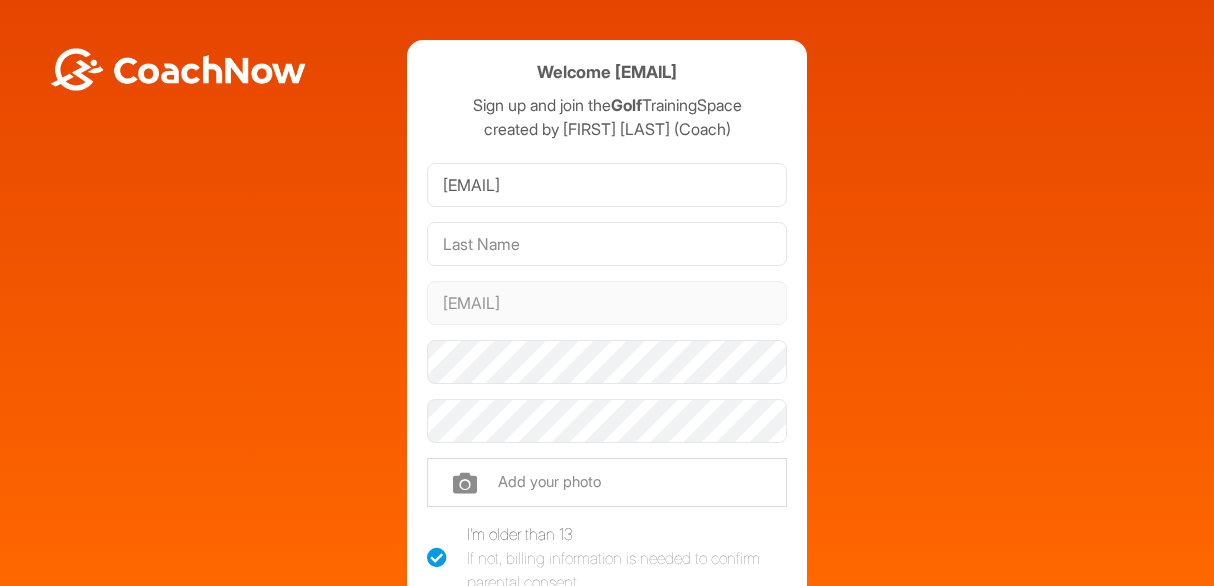 scroll, scrollTop: 0, scrollLeft: 0, axis: both 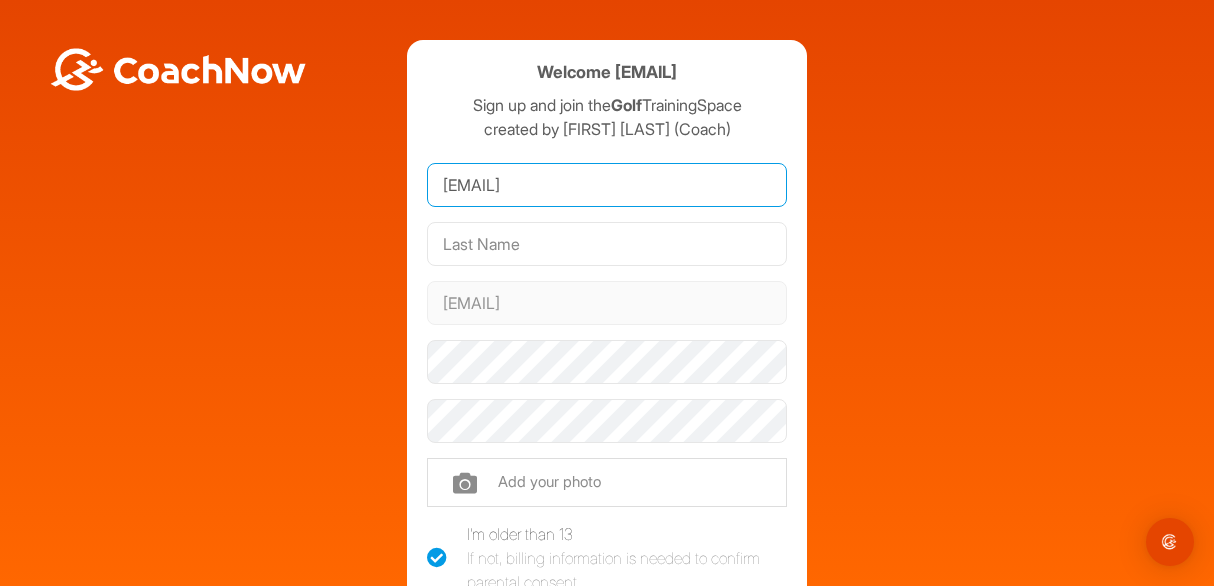 click on "[EMAIL]" at bounding box center (607, 185) 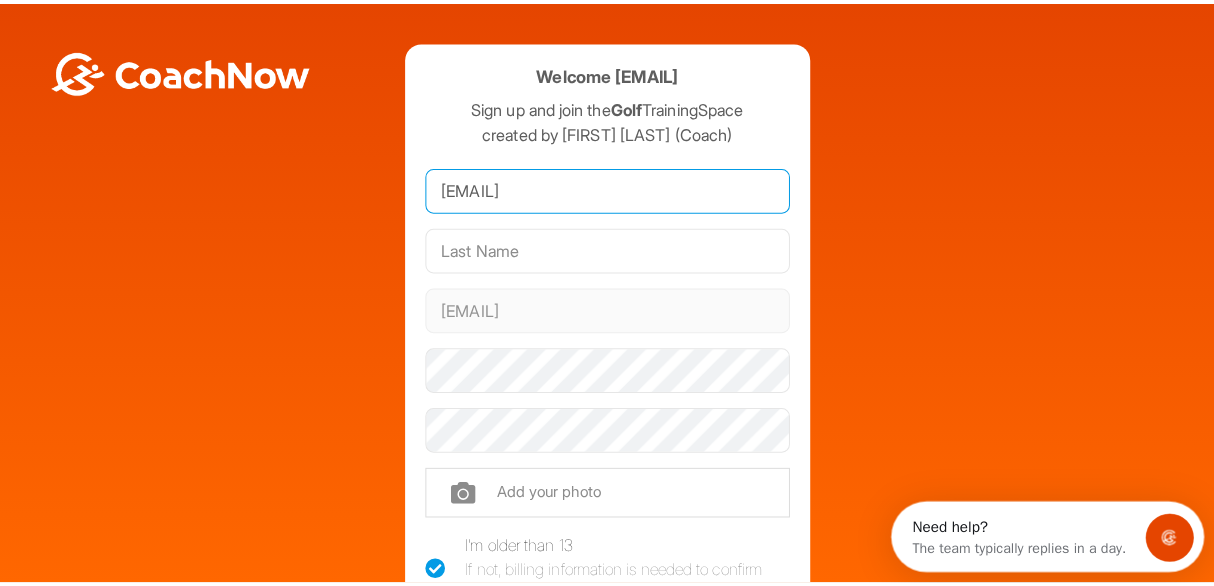 scroll, scrollTop: 0, scrollLeft: 0, axis: both 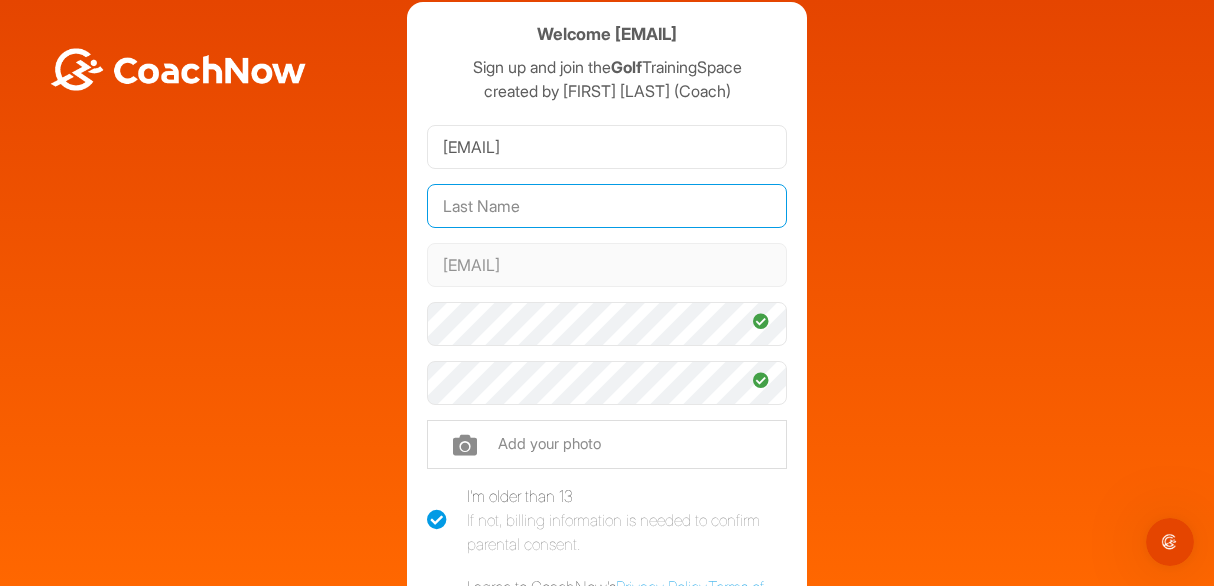 click at bounding box center (607, 206) 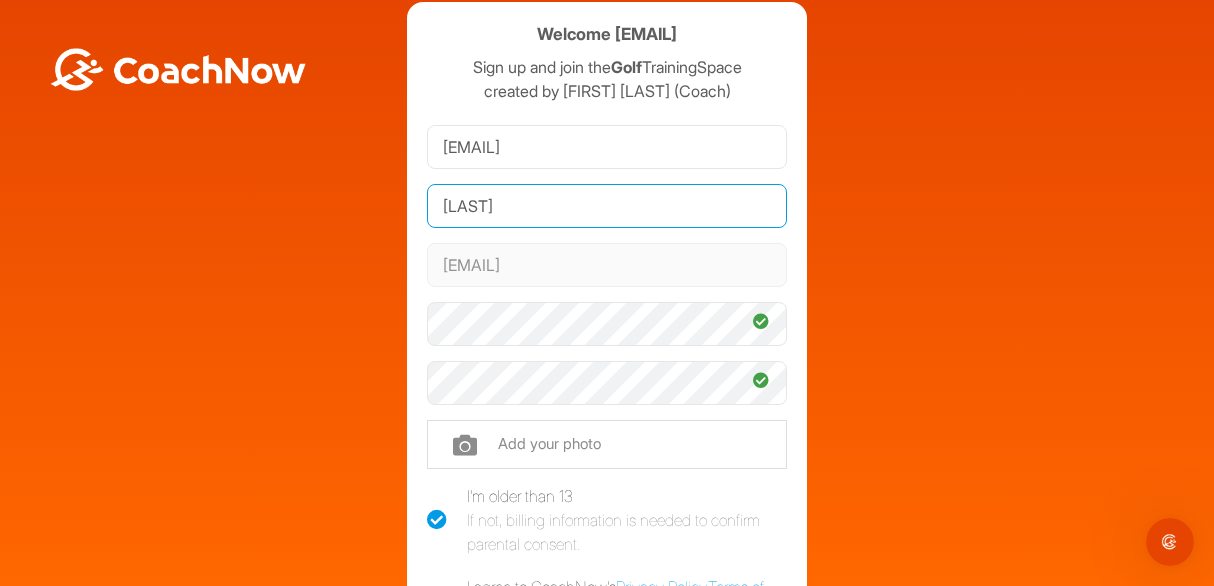 type on "[LAST]" 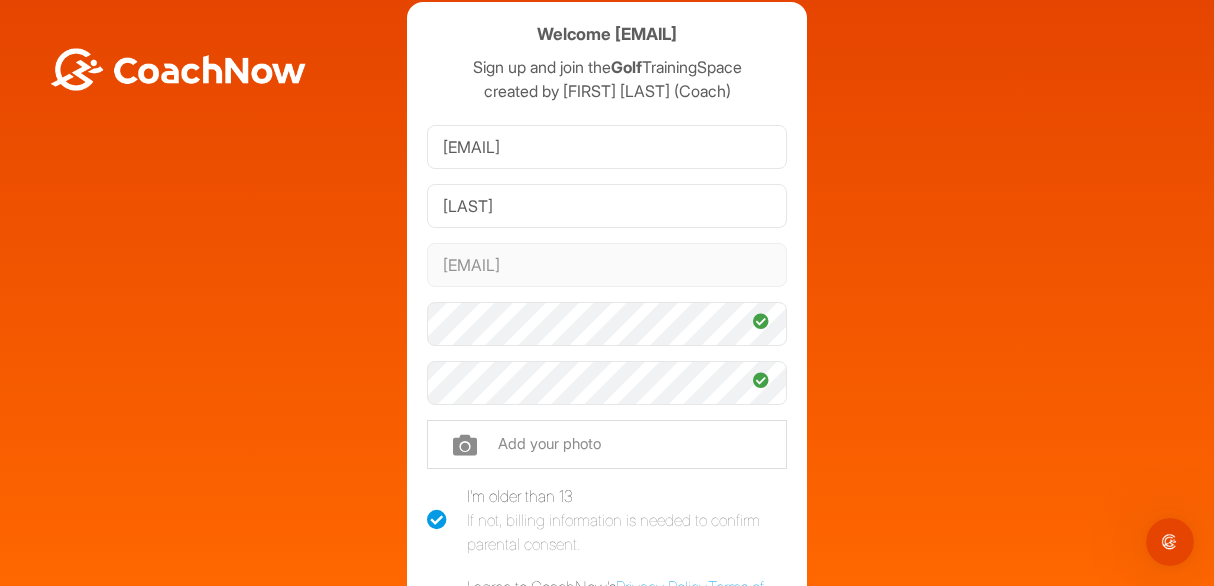 click on "Welcome   mrsm1969@btinternet.com Sign up and join the  Golf  TrainingSpace created by Lora Fairclough (Coach) mrsm1969@btinternet.com Munsie mrsm1969@btinternet.com Phone +1 Phone Number (so your coach can contact you) Add your photo I'm older than 13 If not, billing information is needed to confirm parental consent. I agree to CoachNow's  Privacy Policy ,  Terms of Service , and  Cookie Policy . Sign Up Sign In" at bounding box center (607, 400) 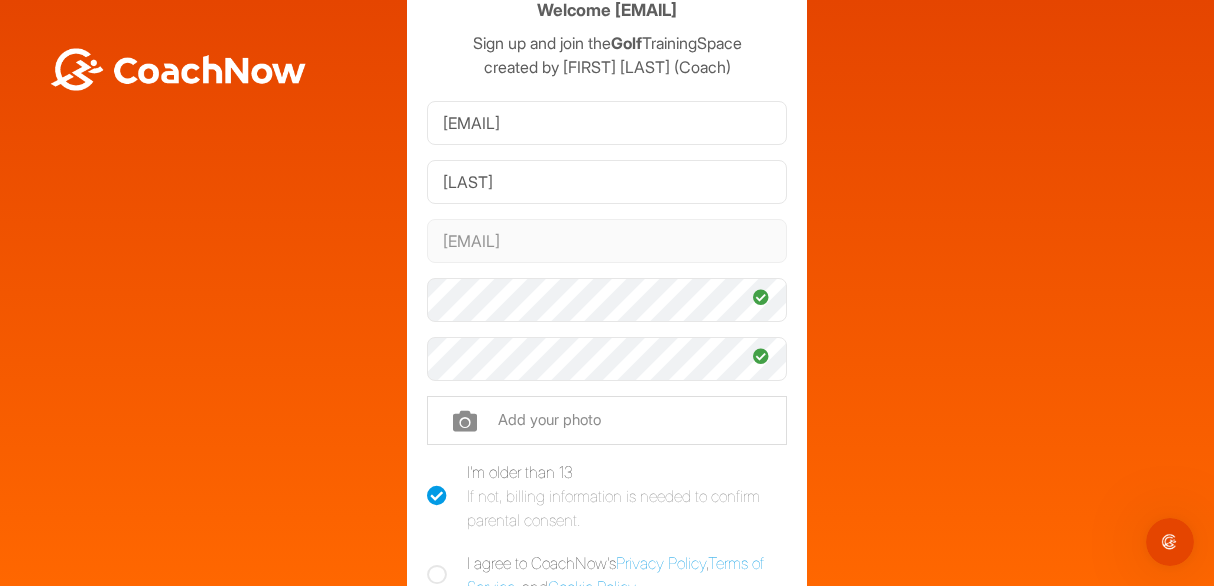 scroll, scrollTop: 48, scrollLeft: 0, axis: vertical 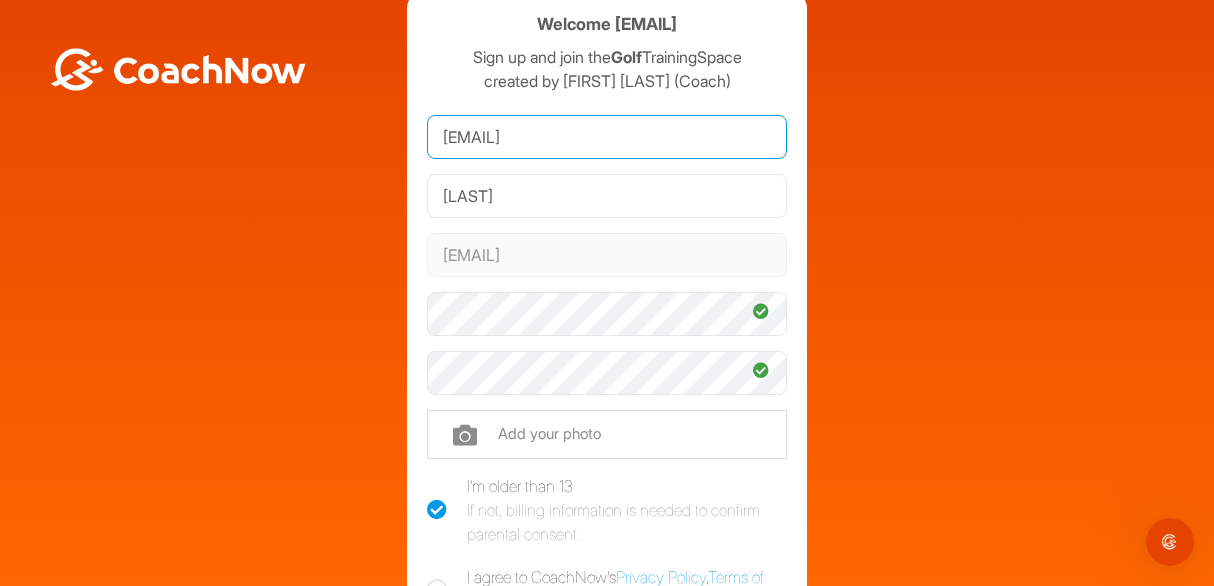 click on "[EMAIL]" at bounding box center [607, 137] 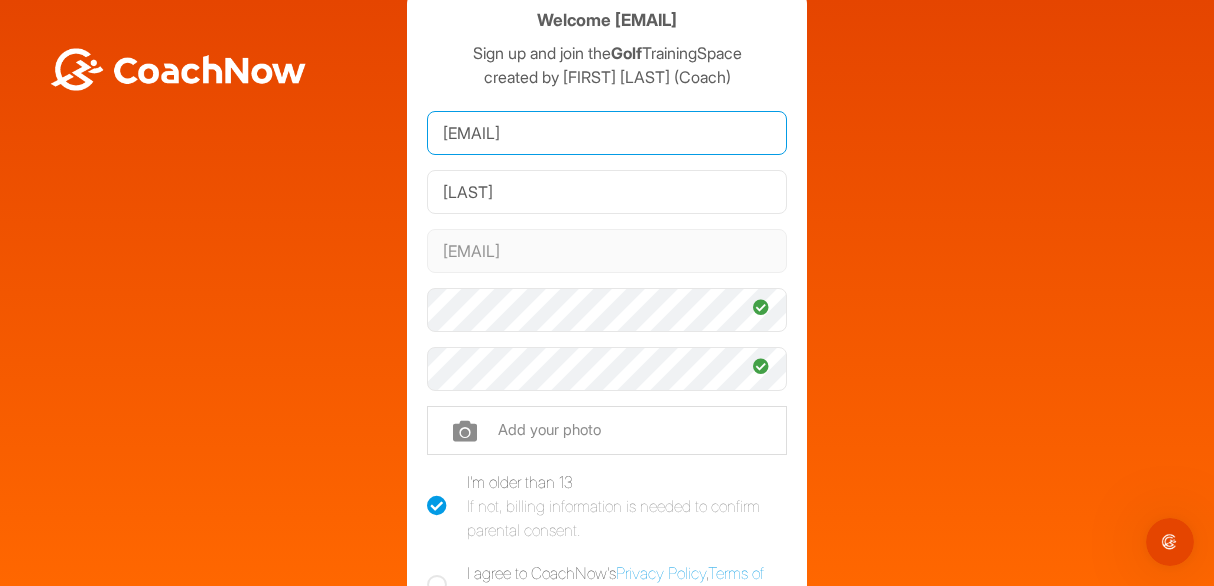 scroll, scrollTop: 51, scrollLeft: 0, axis: vertical 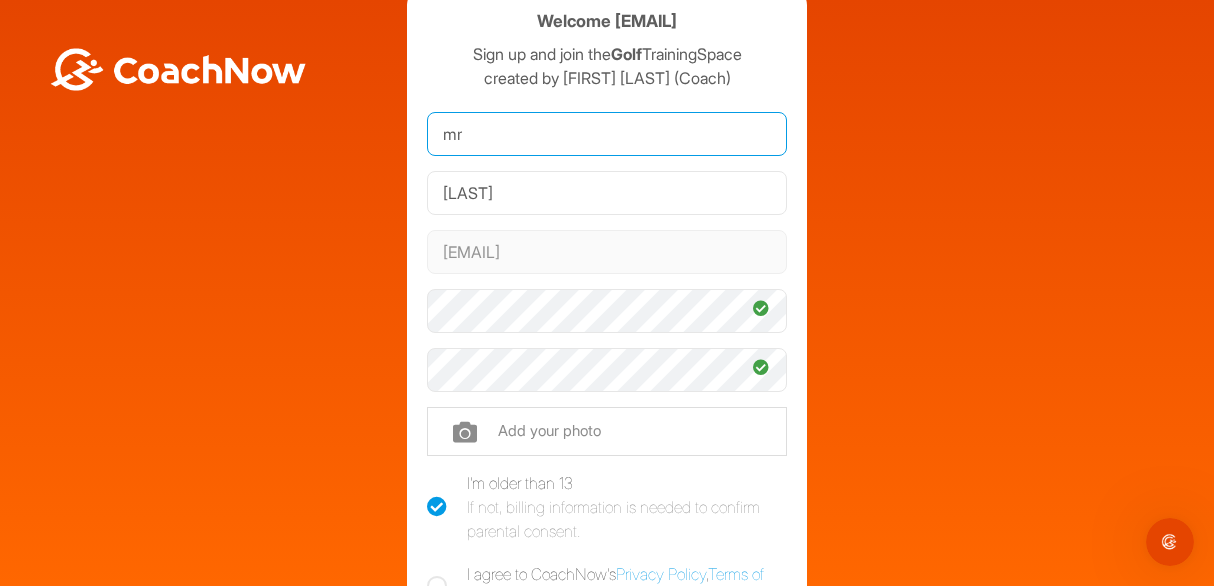 type on "m" 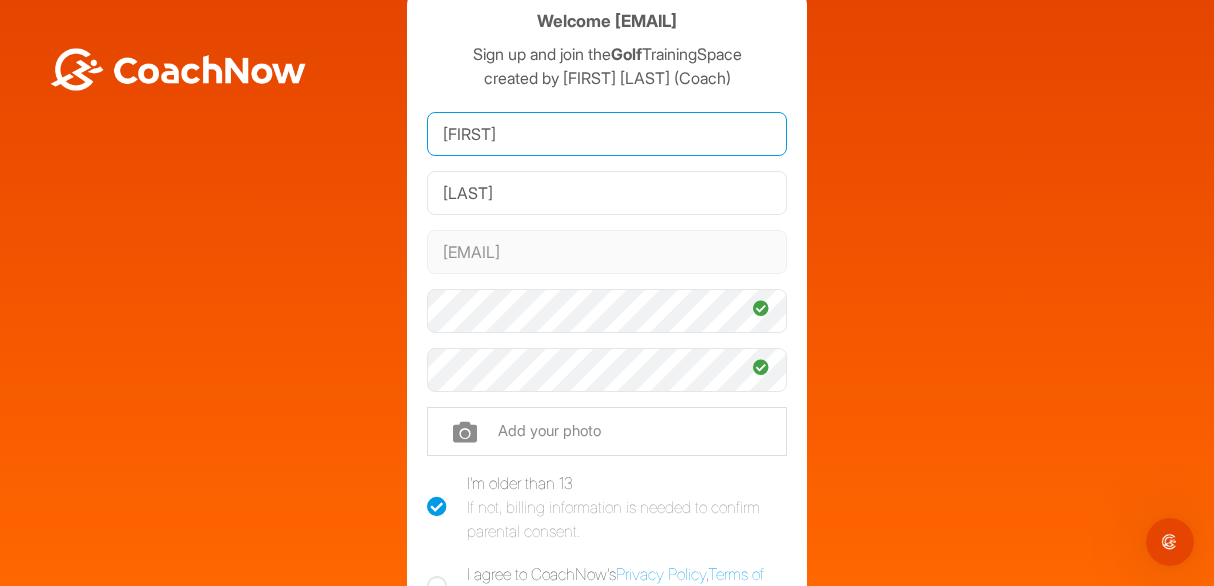 type on "[FIRST]" 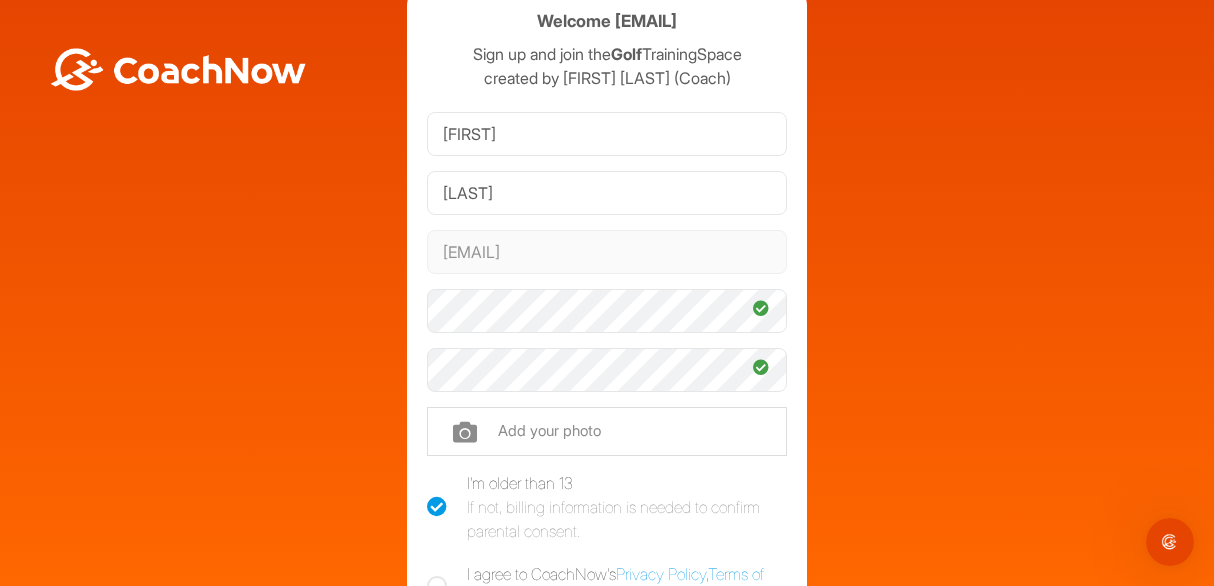 click on "Welcome   mrsm1969@btinternet.com Sign up and join the  Golf  TrainingSpace created by Lora Fairclough (Coach) Sarah Munsie mrsm1969@btinternet.com Phone +1 Phone Number (so your coach can contact you) Add your photo I'm older than 13 If not, billing information is needed to confirm parental consent. I agree to CoachNow's  Privacy Policy ,  Terms of Service , and  Cookie Policy . Sign Up Sign In" at bounding box center (607, 387) 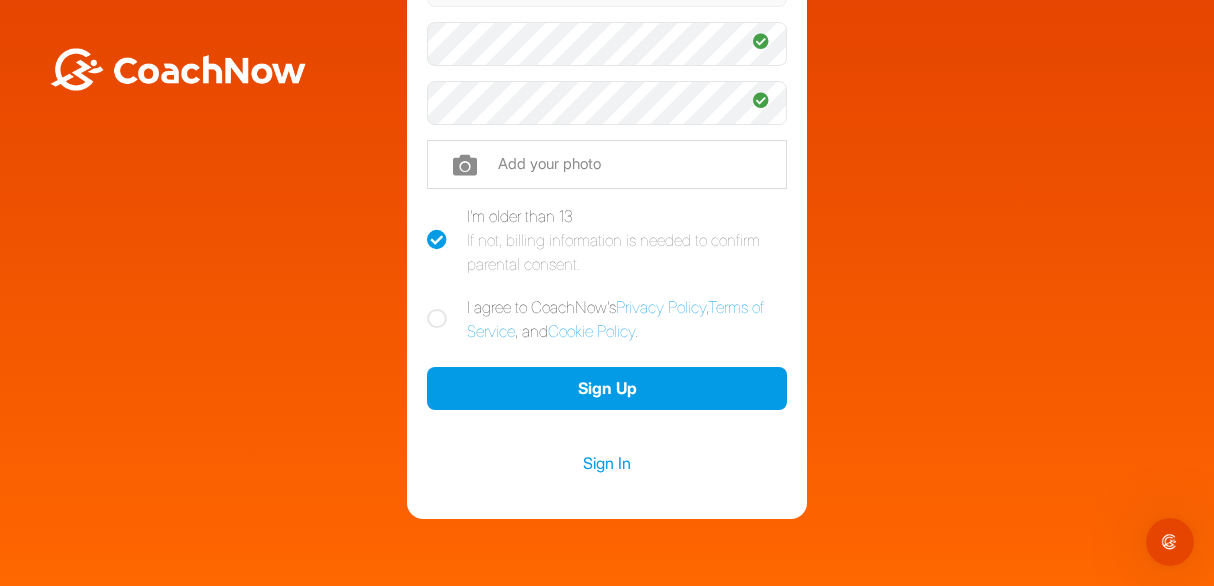scroll, scrollTop: 325, scrollLeft: 0, axis: vertical 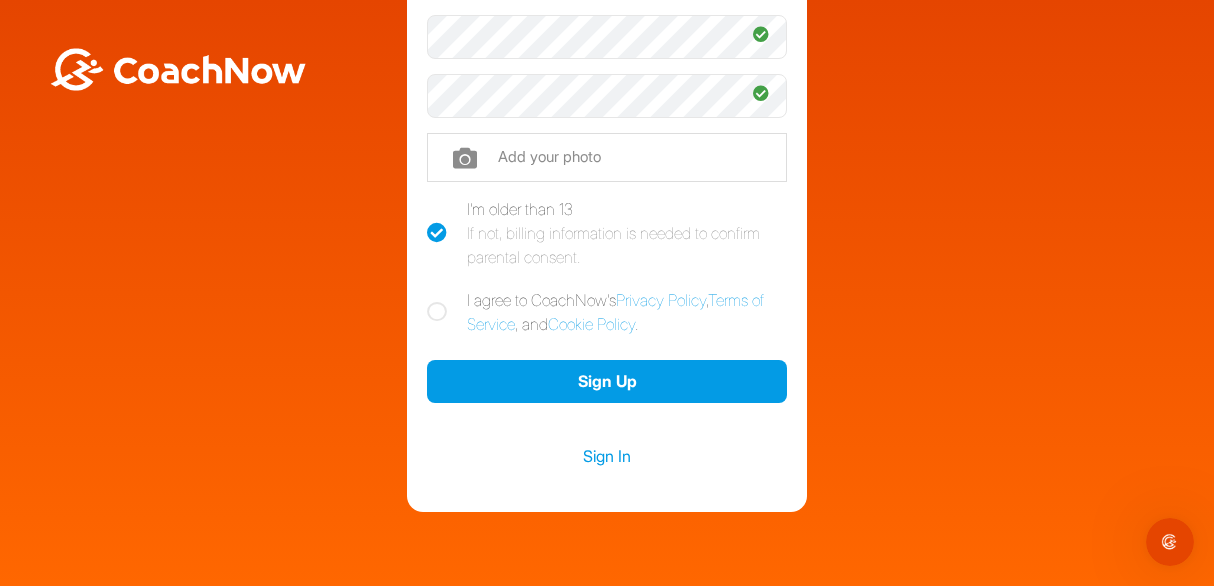 click on "I agree to CoachNow's  Privacy Policy ,  Terms of Service , and  Cookie Policy ." at bounding box center [607, 312] 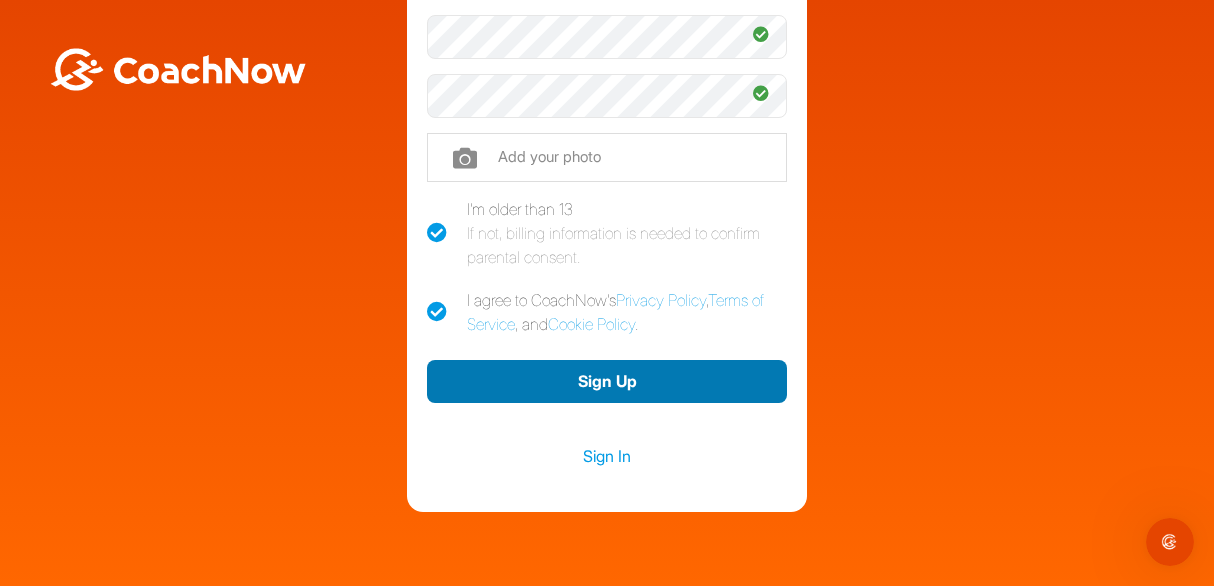 click on "Sign Up" at bounding box center (607, 381) 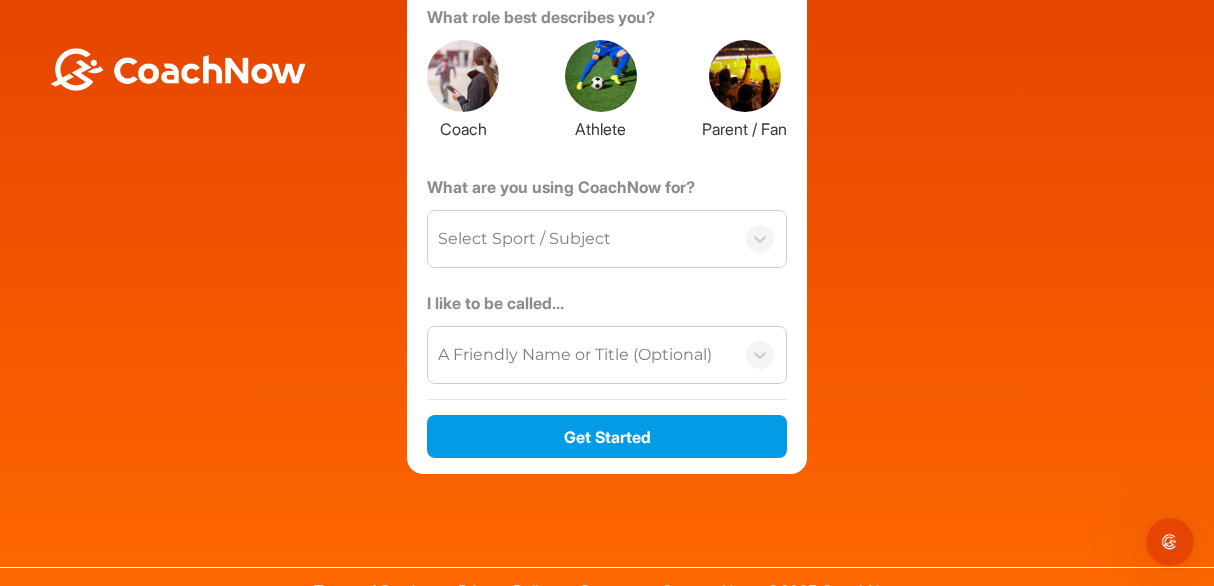 scroll, scrollTop: 300, scrollLeft: 0, axis: vertical 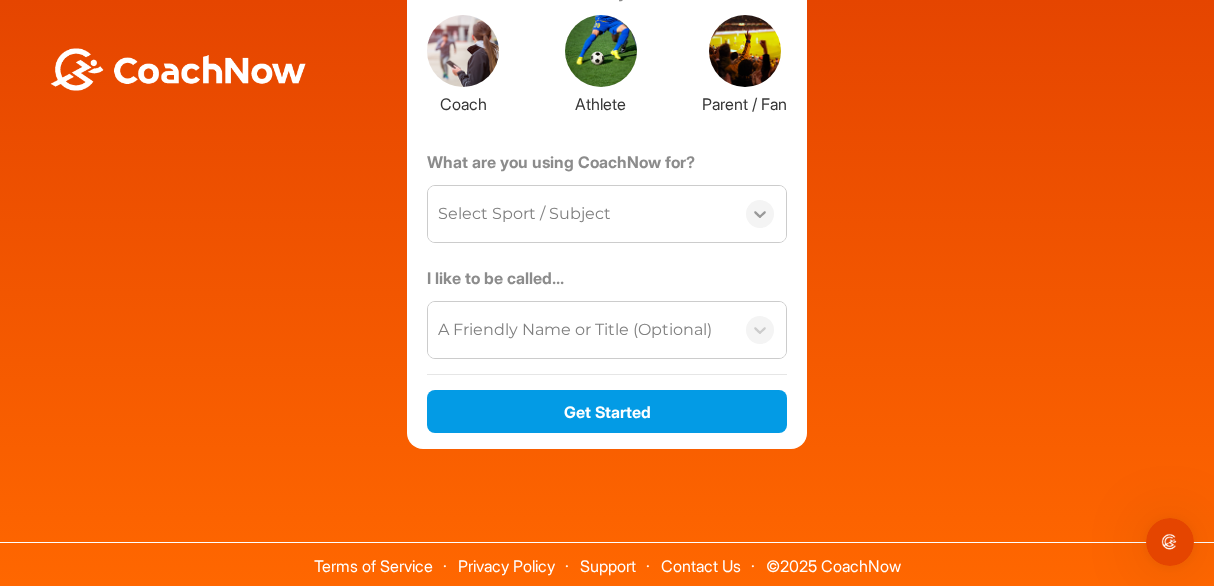 click 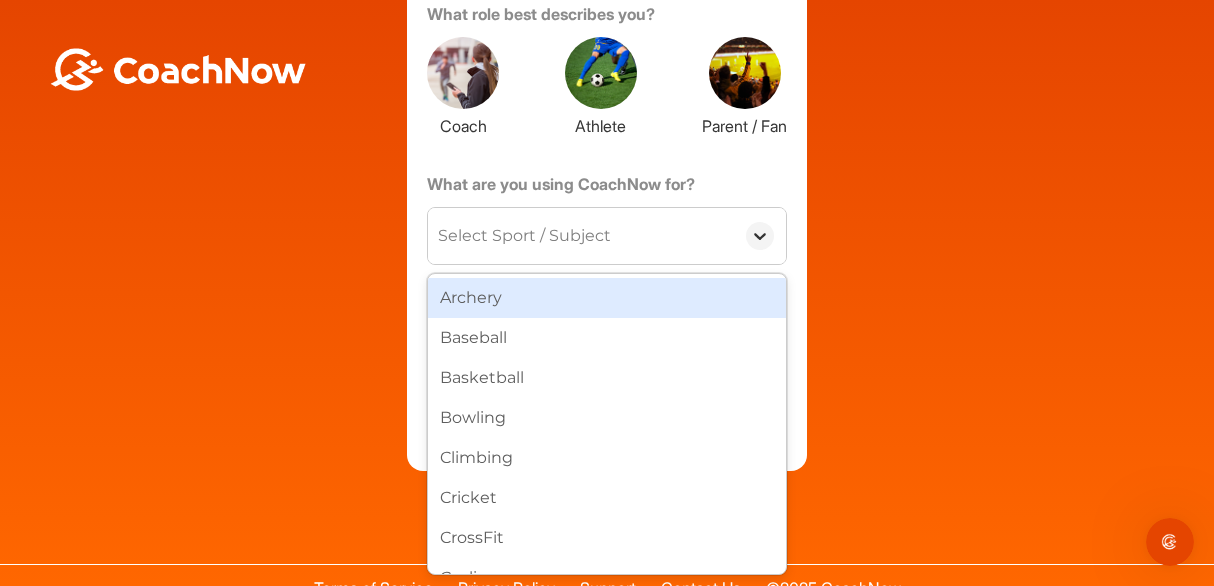 scroll, scrollTop: 260, scrollLeft: 0, axis: vertical 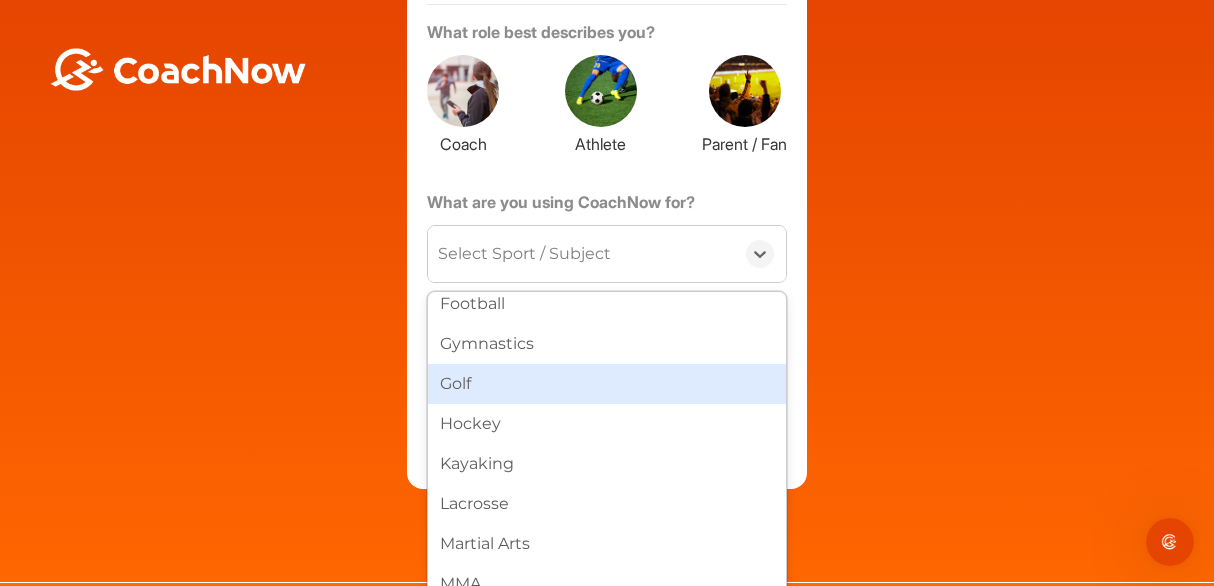 click on "Golf" at bounding box center (607, 384) 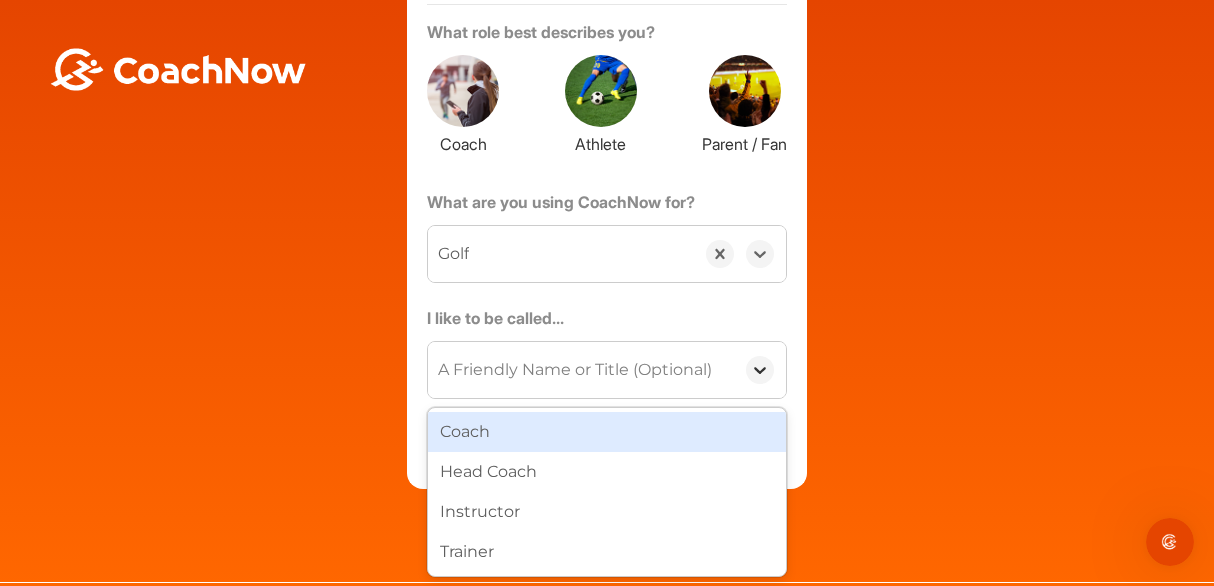 click 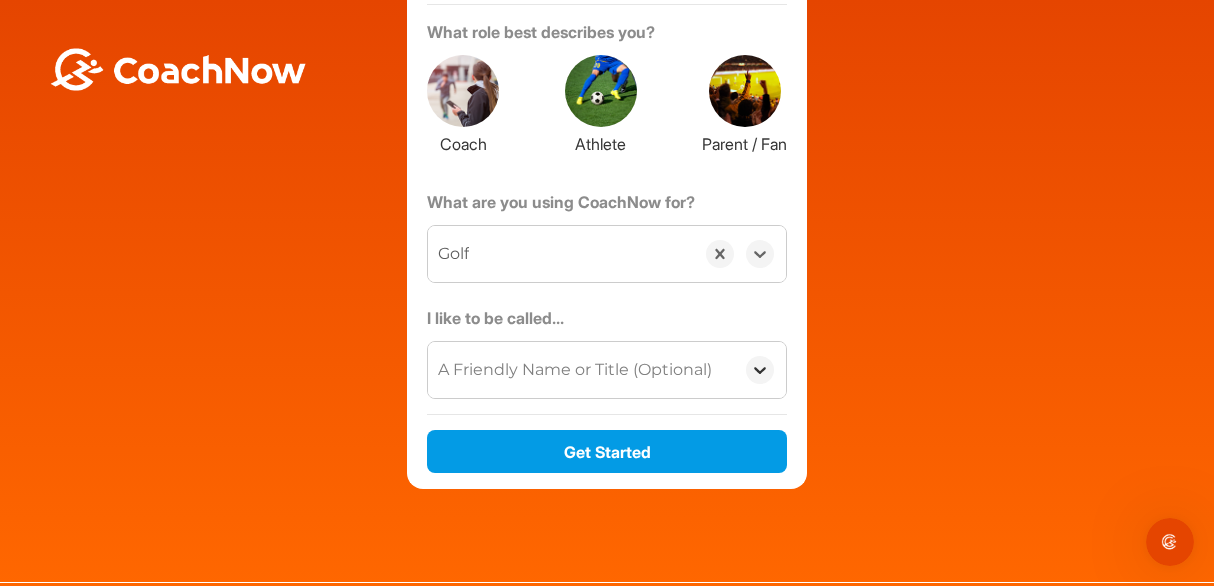 click 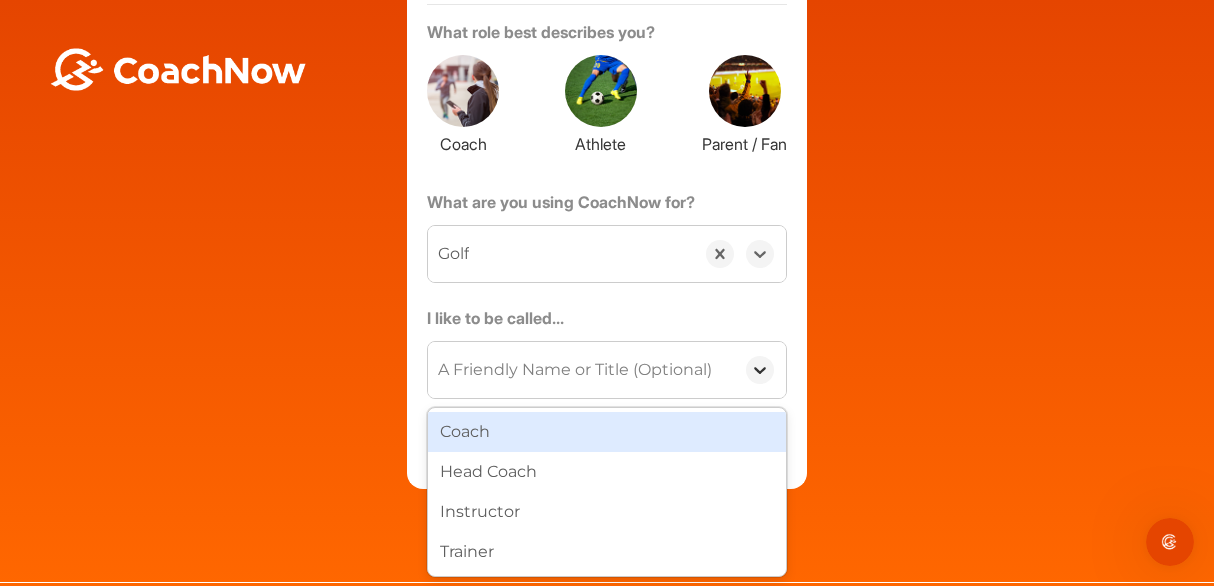 click 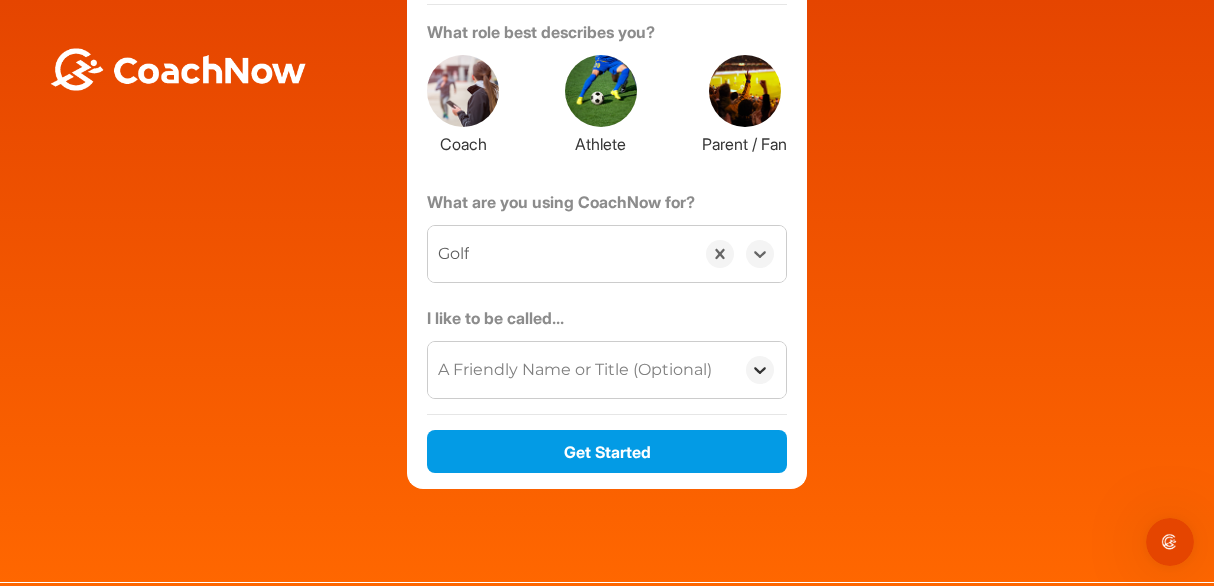 click 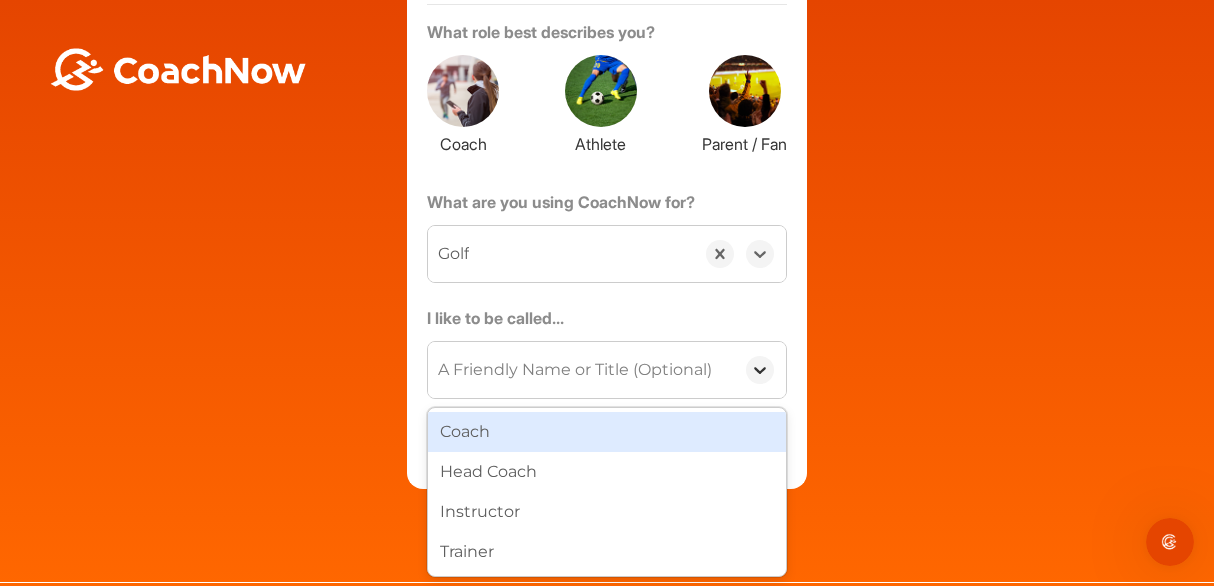 click 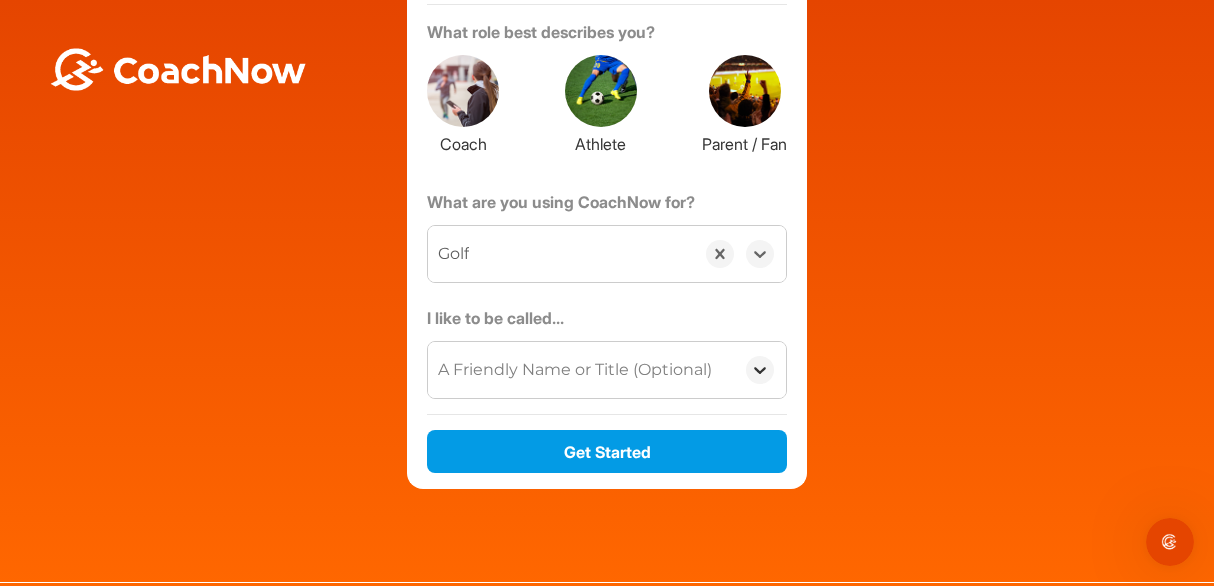 click 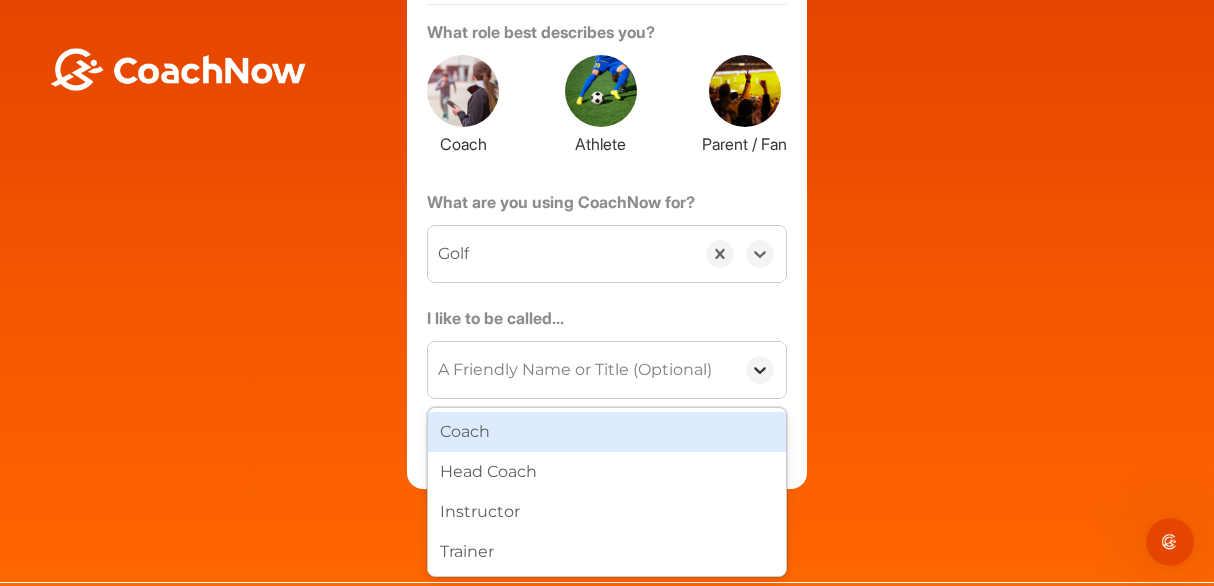 click 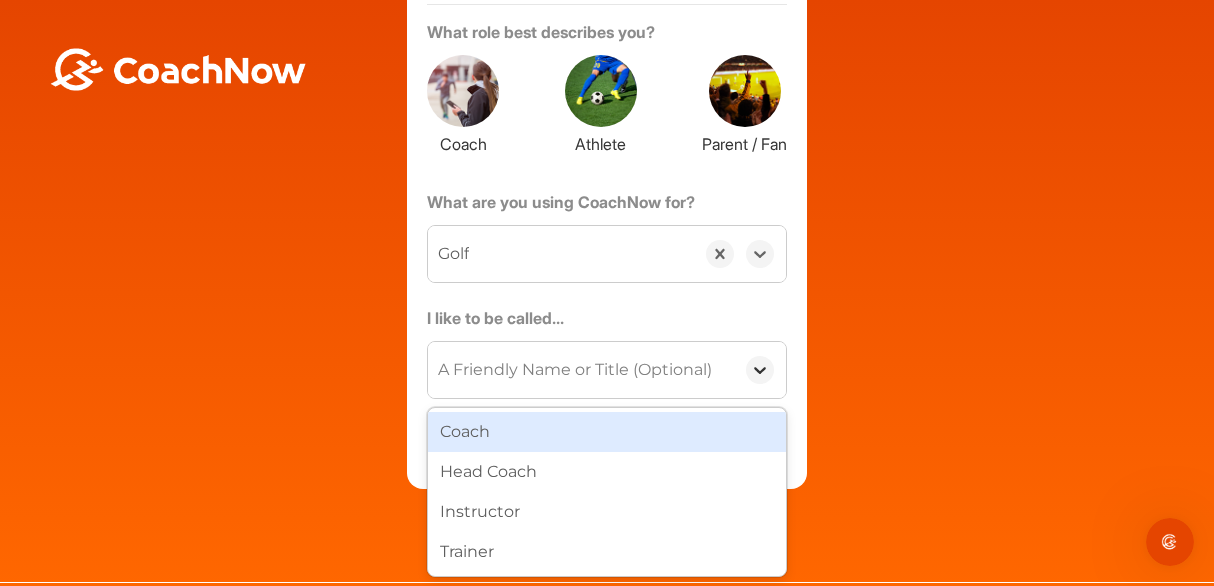 click 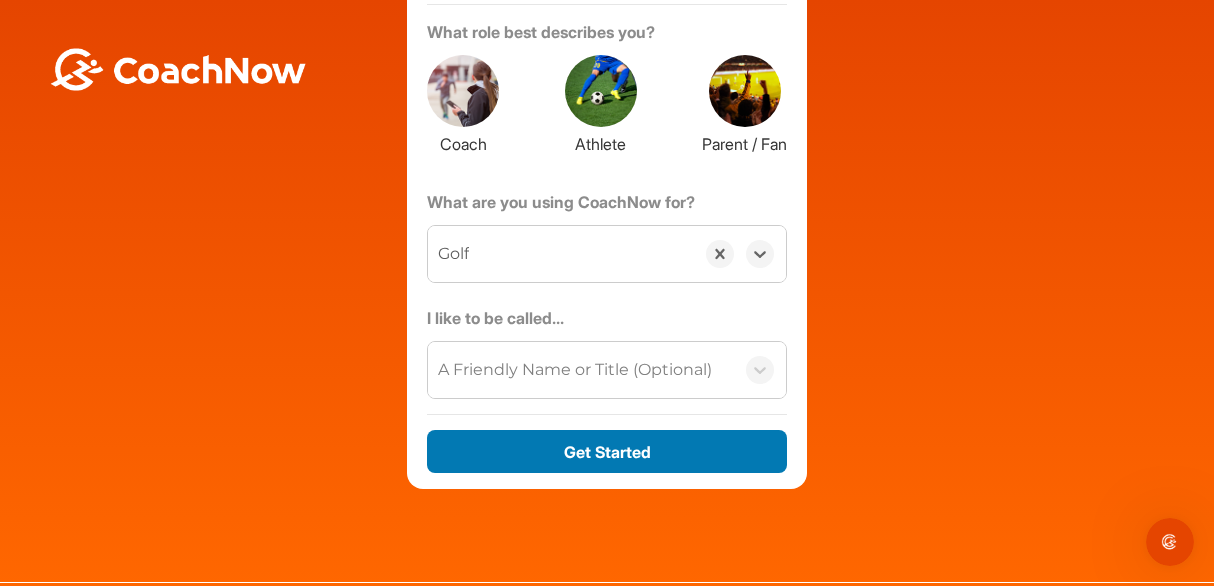 click on "Get Started" at bounding box center (607, 451) 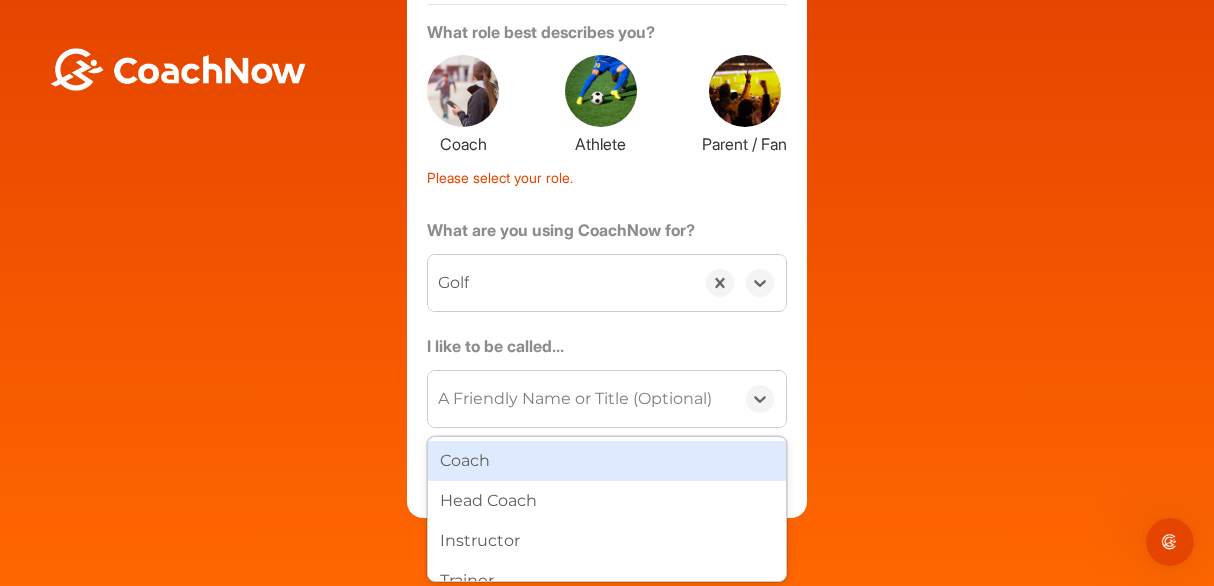 click on "A Friendly Name or Title (Optional)" at bounding box center (575, 399) 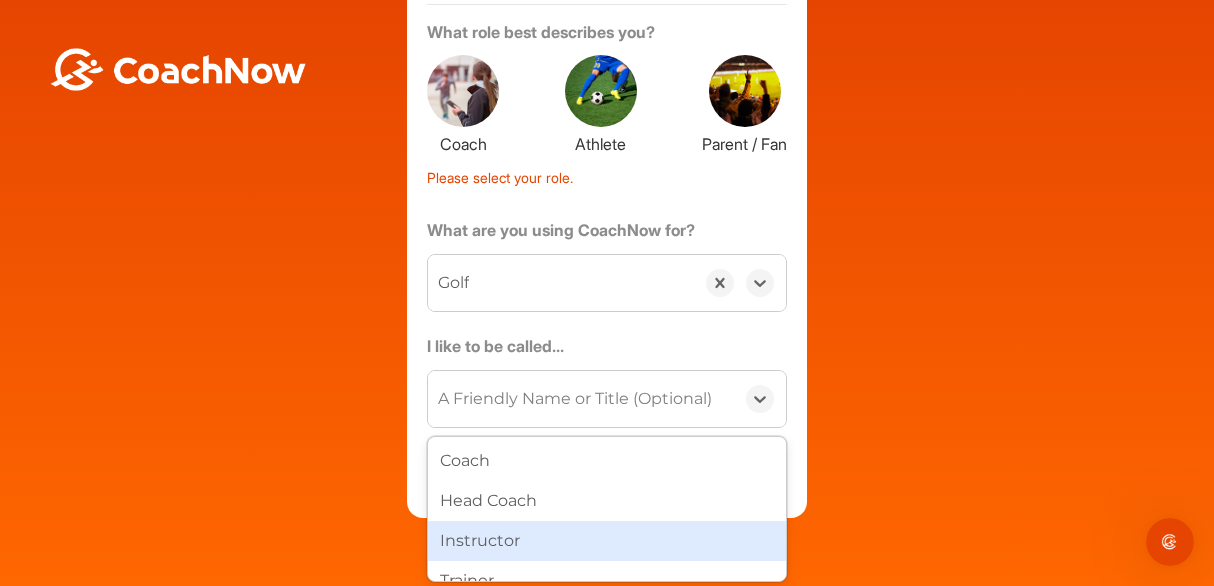 scroll, scrollTop: 24, scrollLeft: 0, axis: vertical 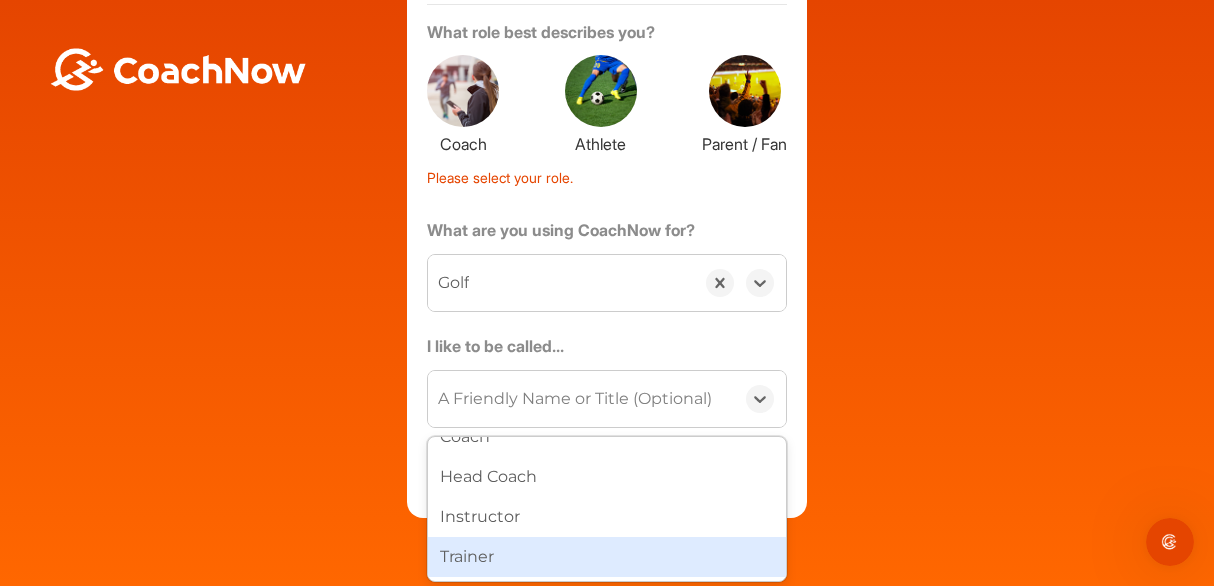 click on "Trainer" at bounding box center [607, 557] 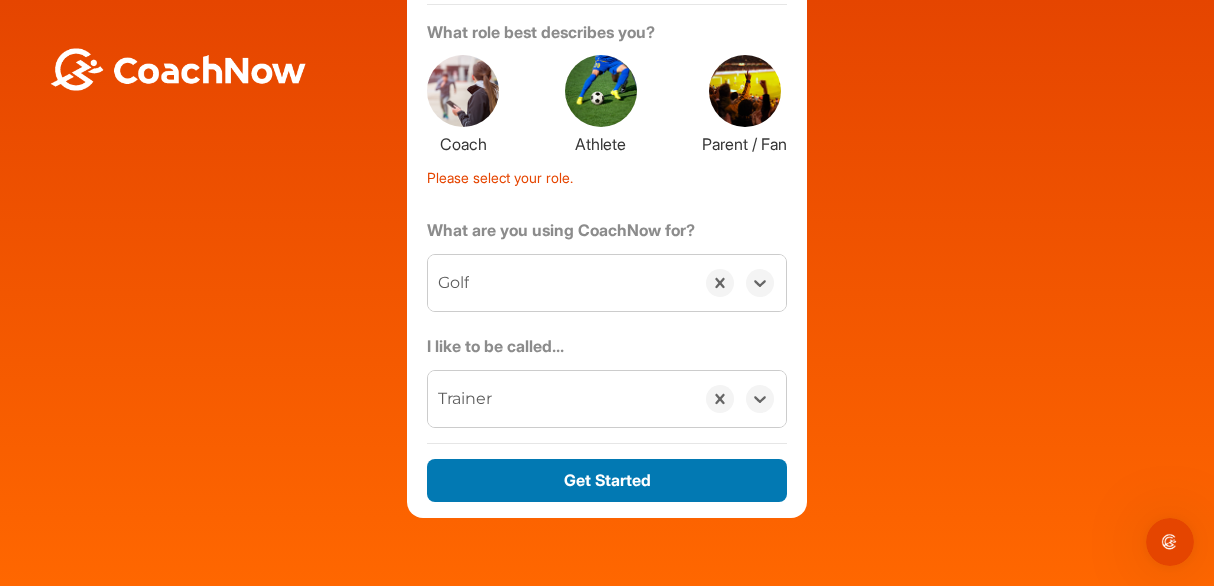 click on "Get Started" at bounding box center [607, 480] 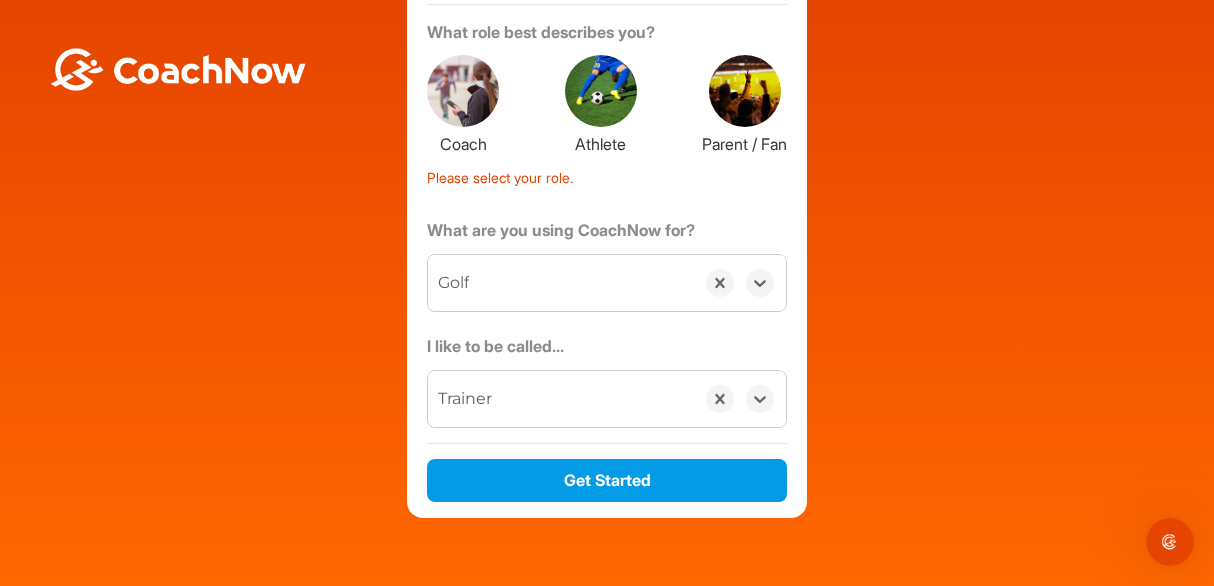 click at bounding box center [601, 91] 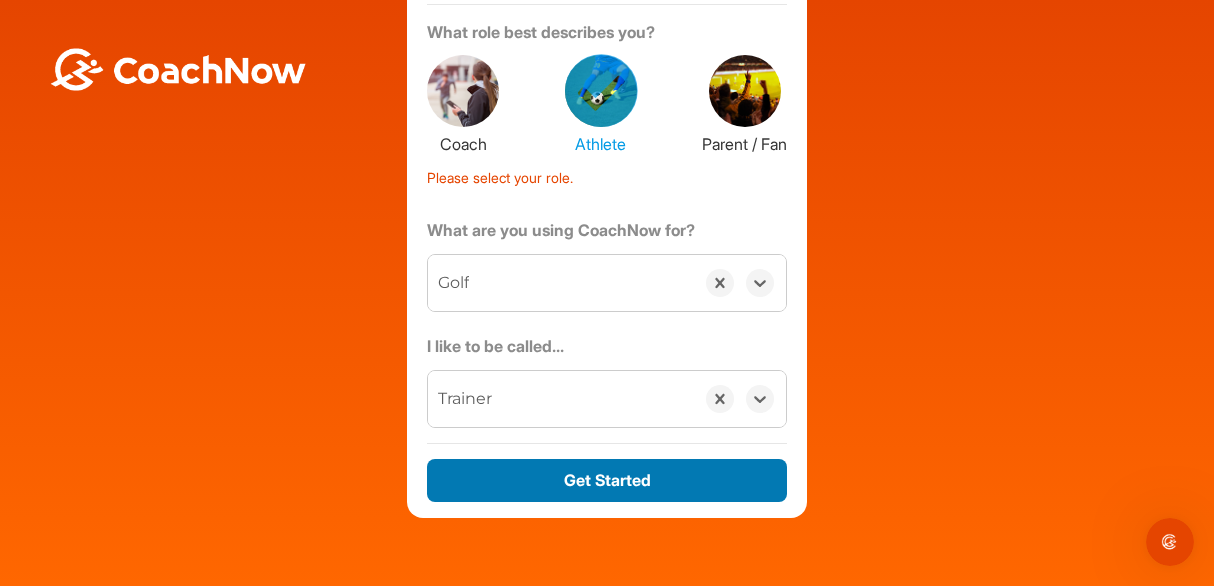 click on "Get Started" at bounding box center (607, 480) 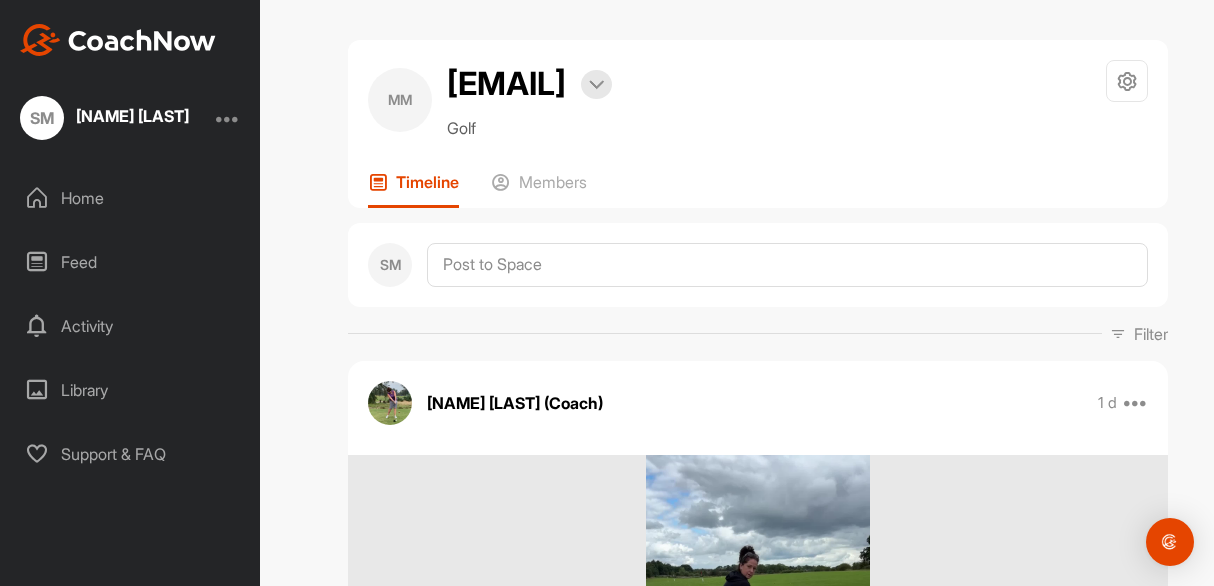 scroll, scrollTop: 0, scrollLeft: 0, axis: both 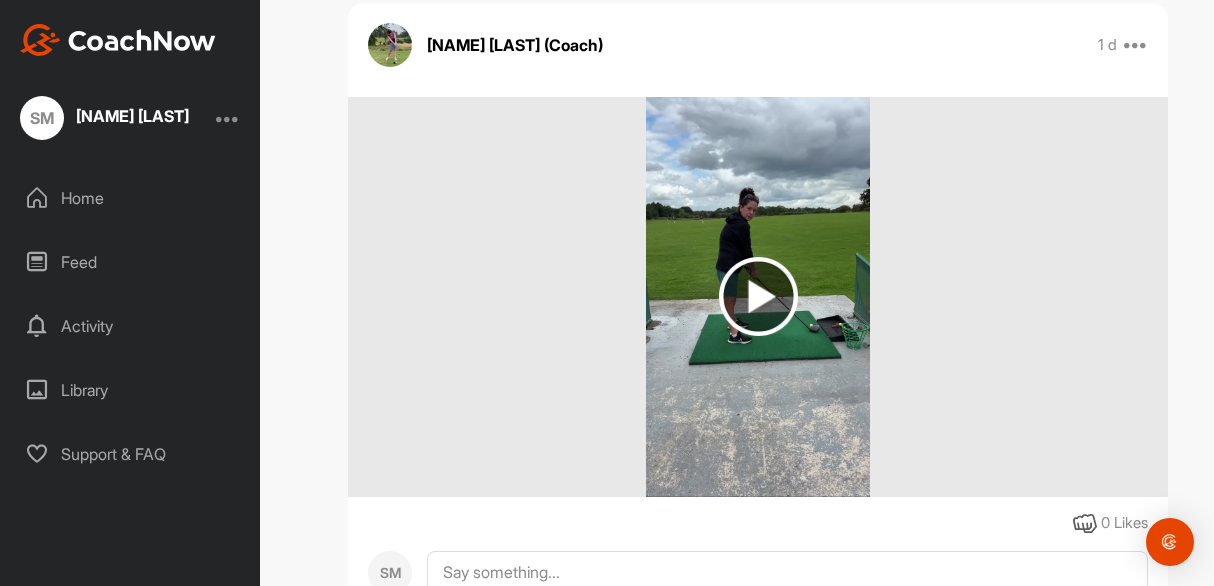 click at bounding box center (758, 296) 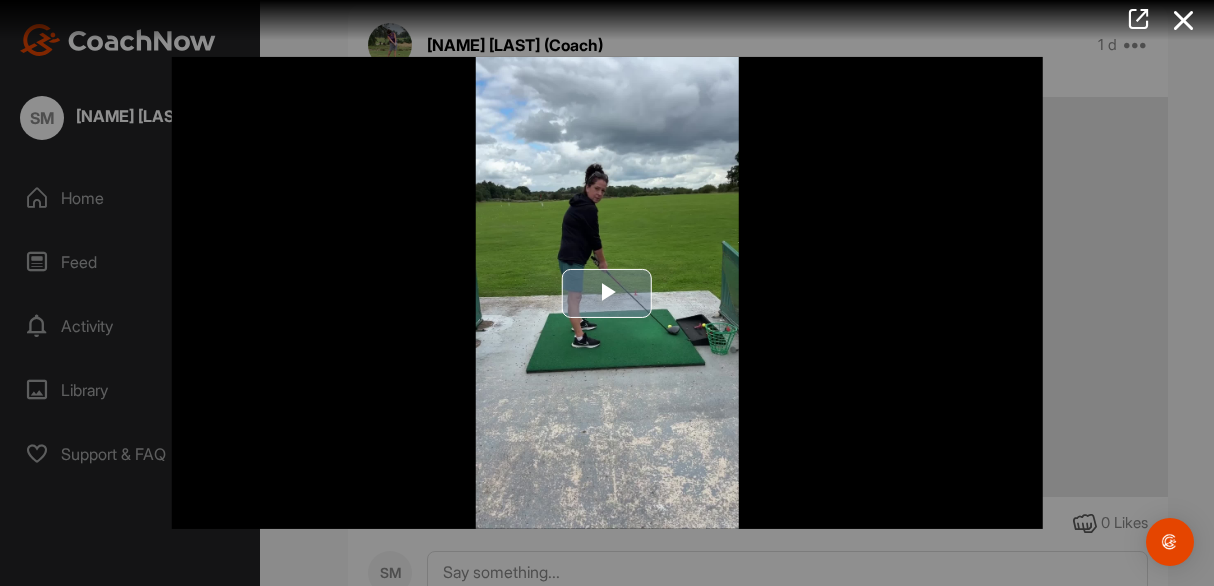 click at bounding box center (607, 293) 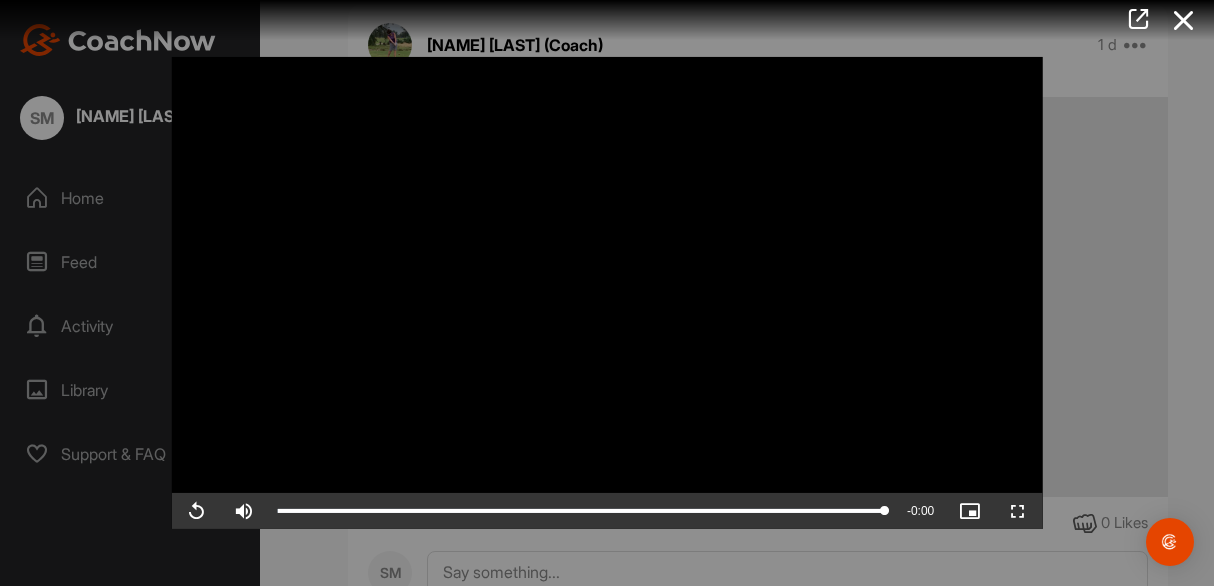 drag, startPoint x: 1202, startPoint y: 111, endPoint x: 1206, endPoint y: 151, distance: 40.1995 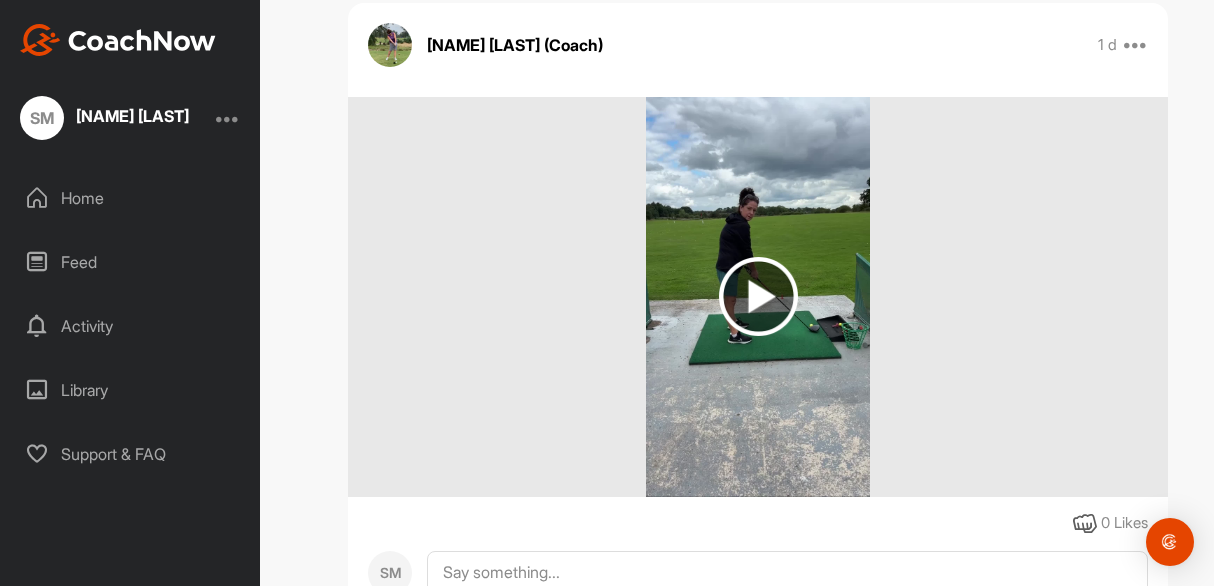 scroll, scrollTop: 366, scrollLeft: 0, axis: vertical 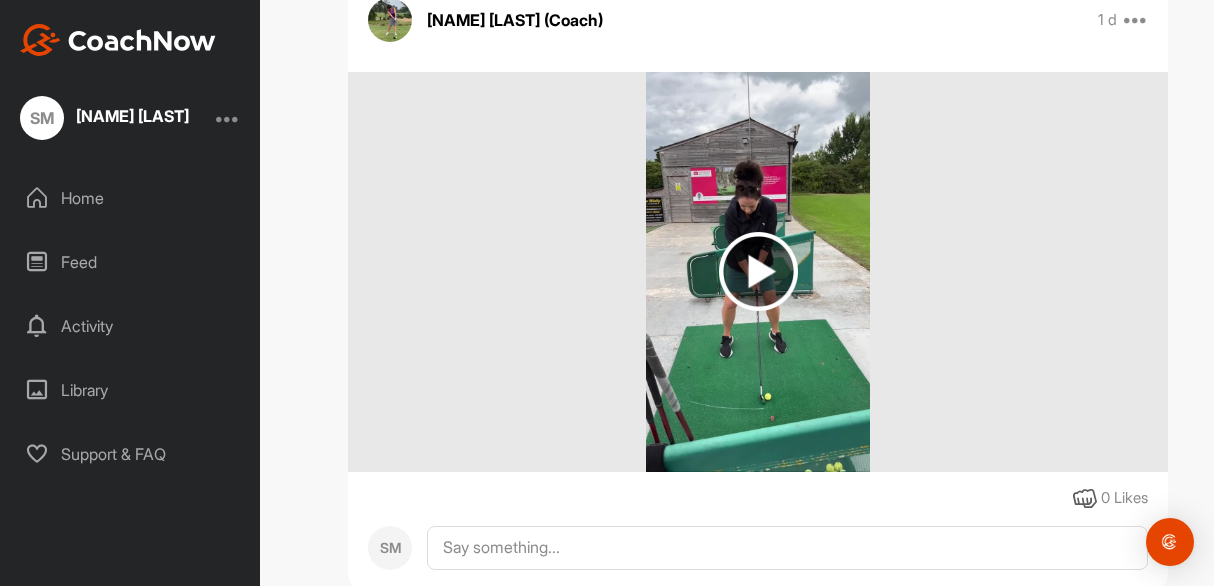 click at bounding box center (758, 271) 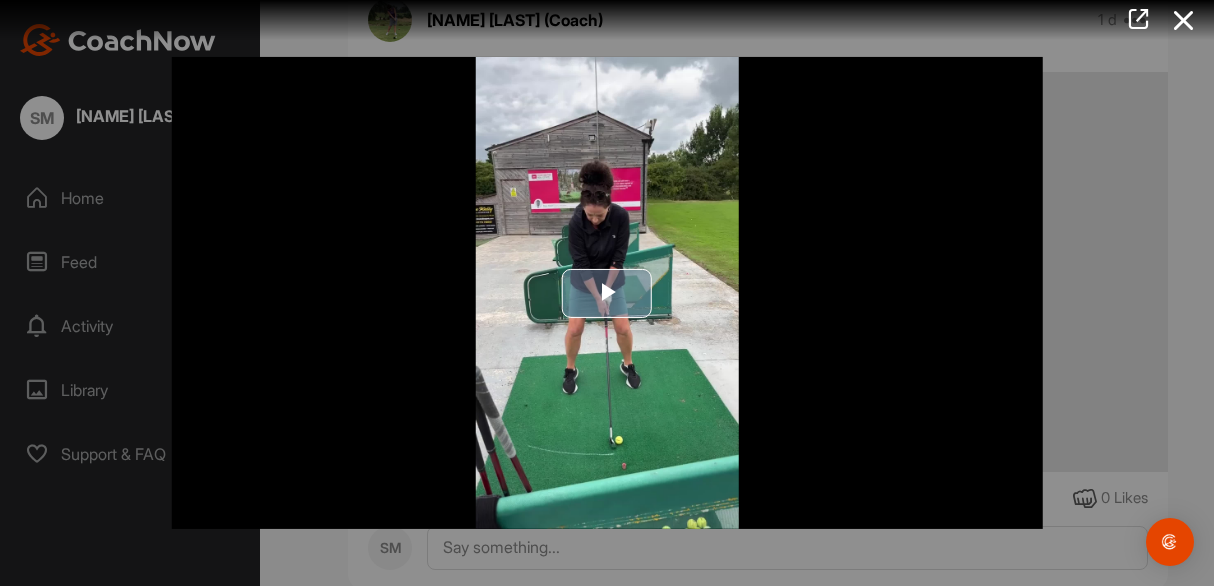 click at bounding box center (607, 293) 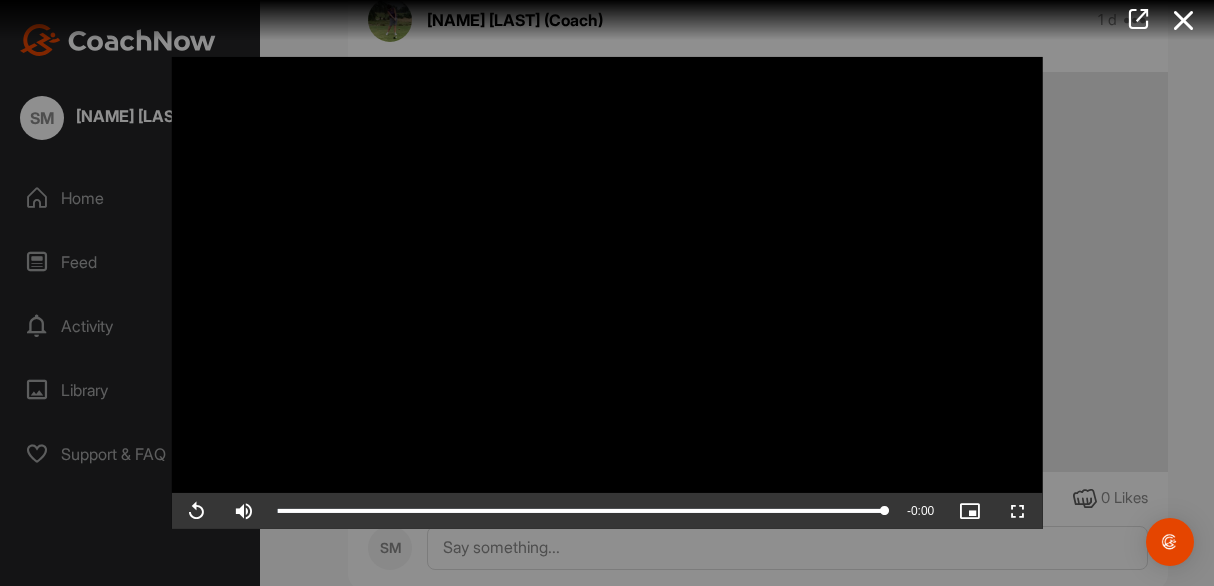 click at bounding box center [607, 293] 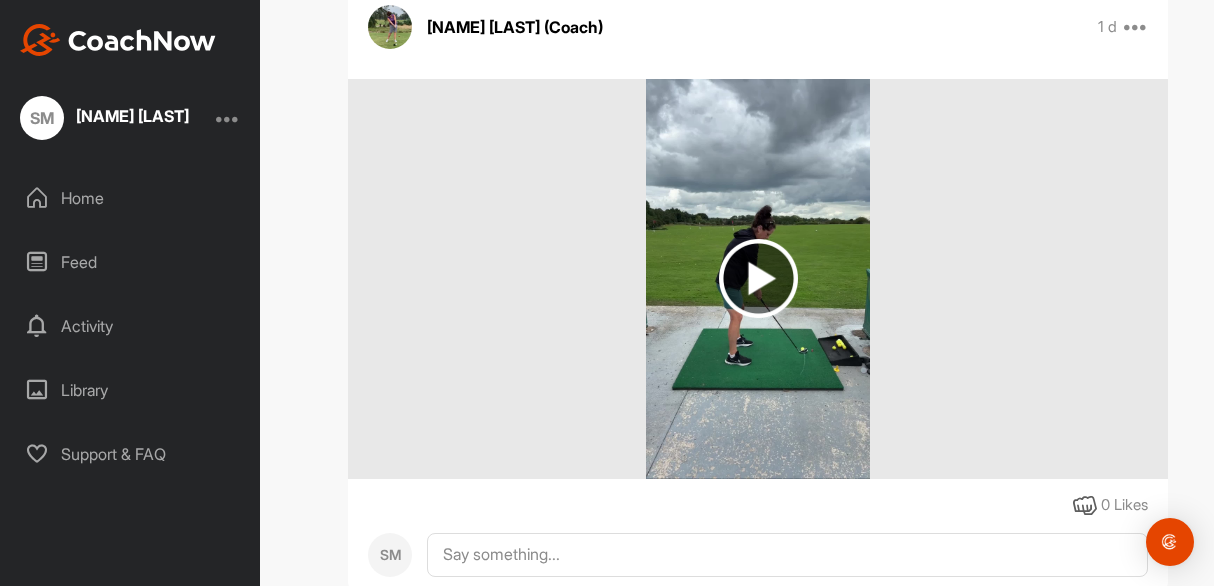 scroll, scrollTop: 1546, scrollLeft: 0, axis: vertical 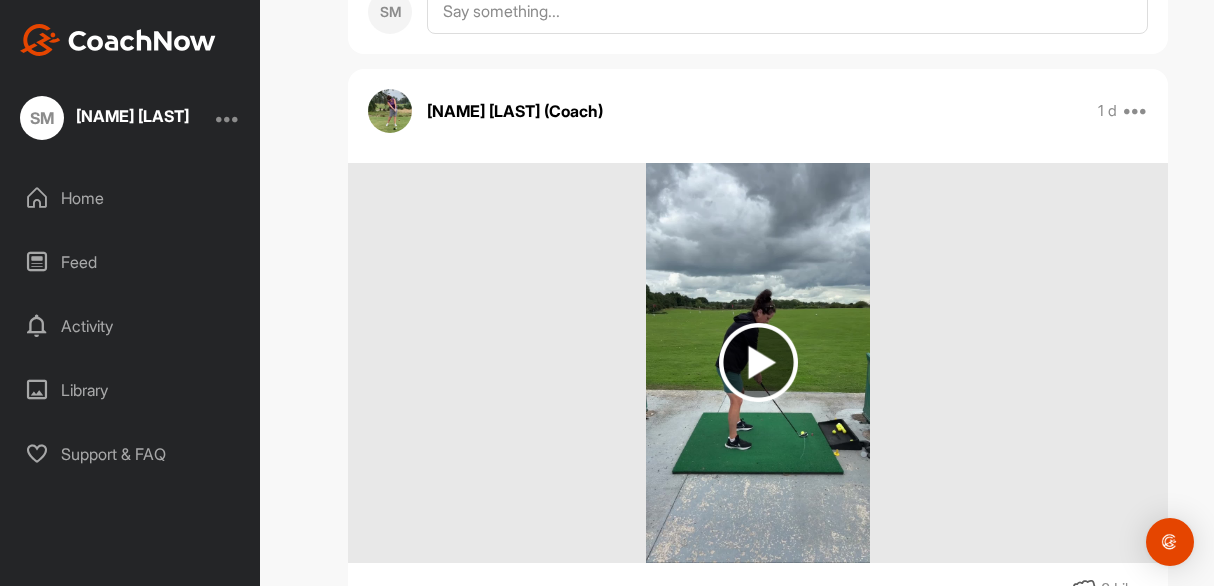 click at bounding box center (758, 362) 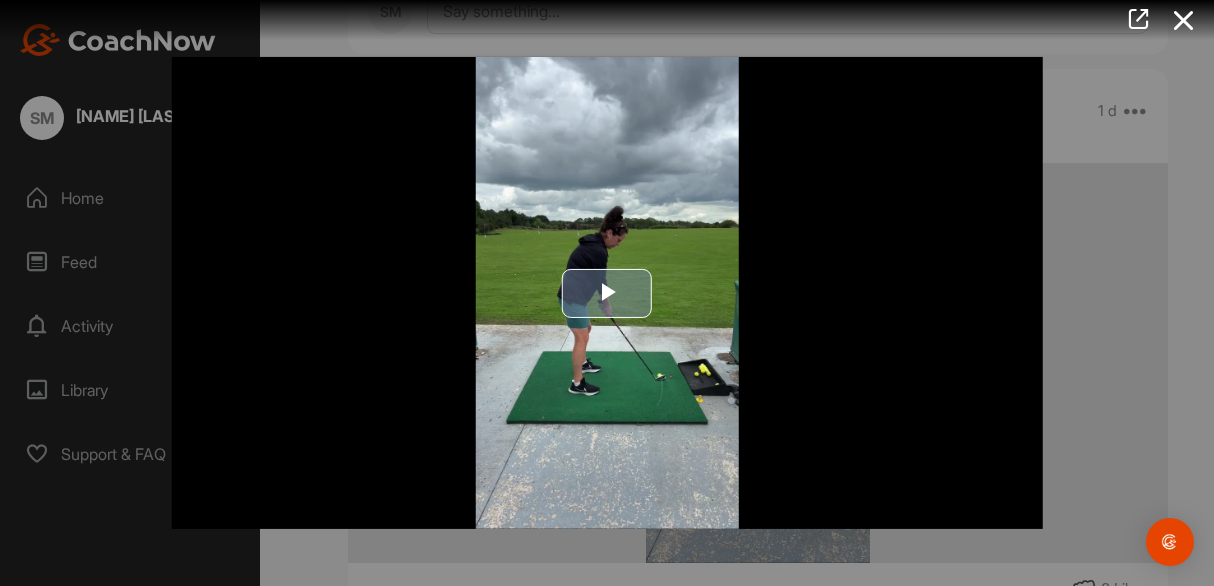 click at bounding box center (607, 293) 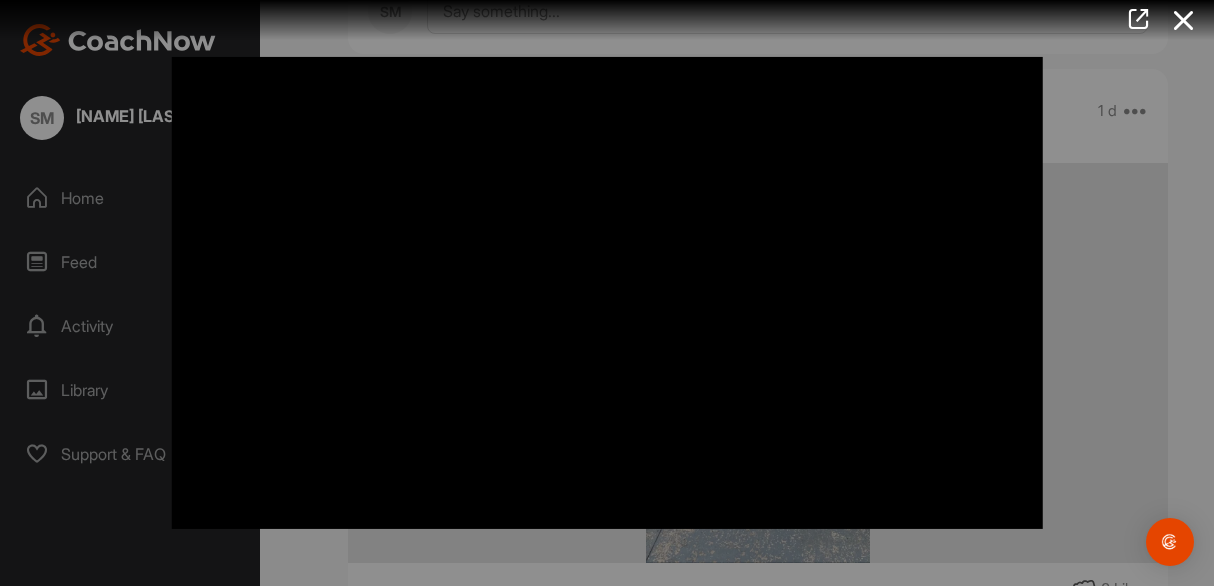 click at bounding box center [607, 293] 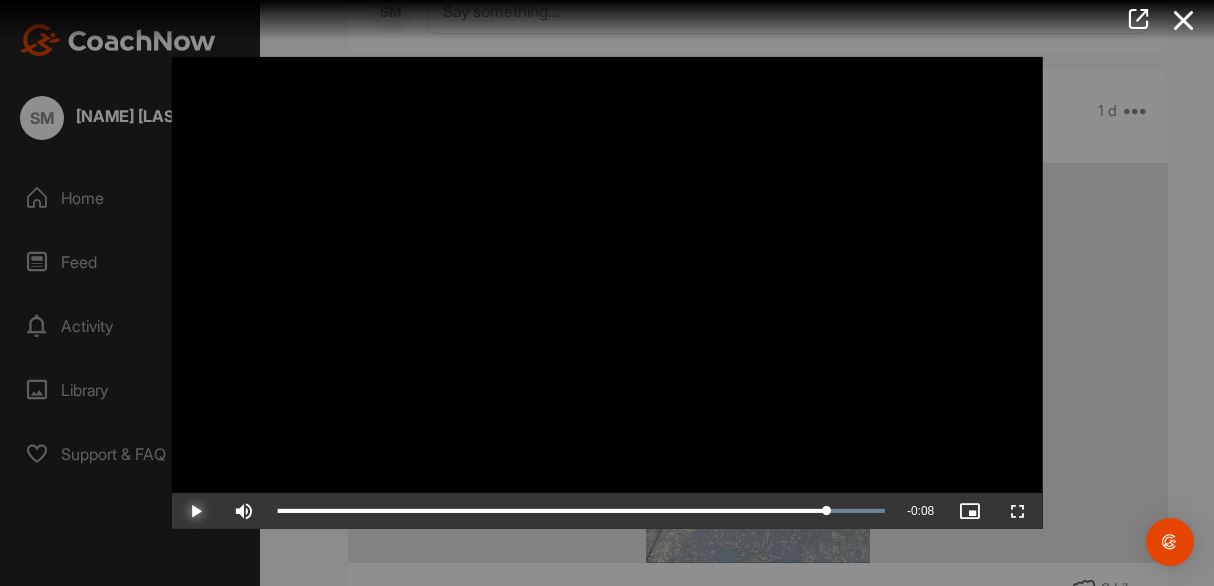 click at bounding box center [196, 511] 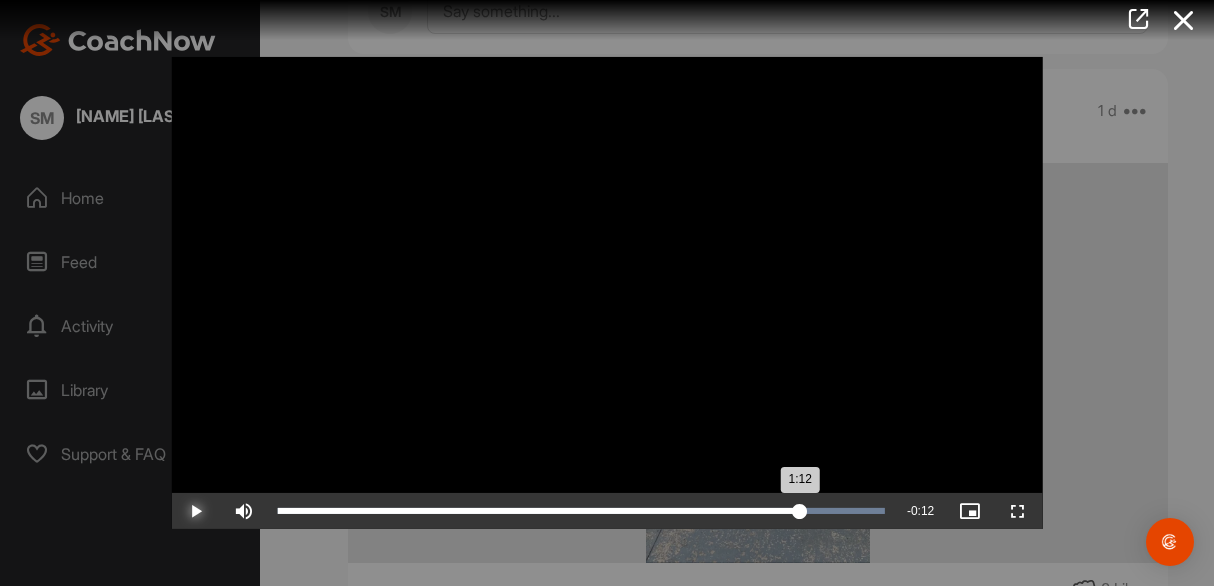 click on "Loaded :  100.00% 1:12 1:12" at bounding box center [581, 511] 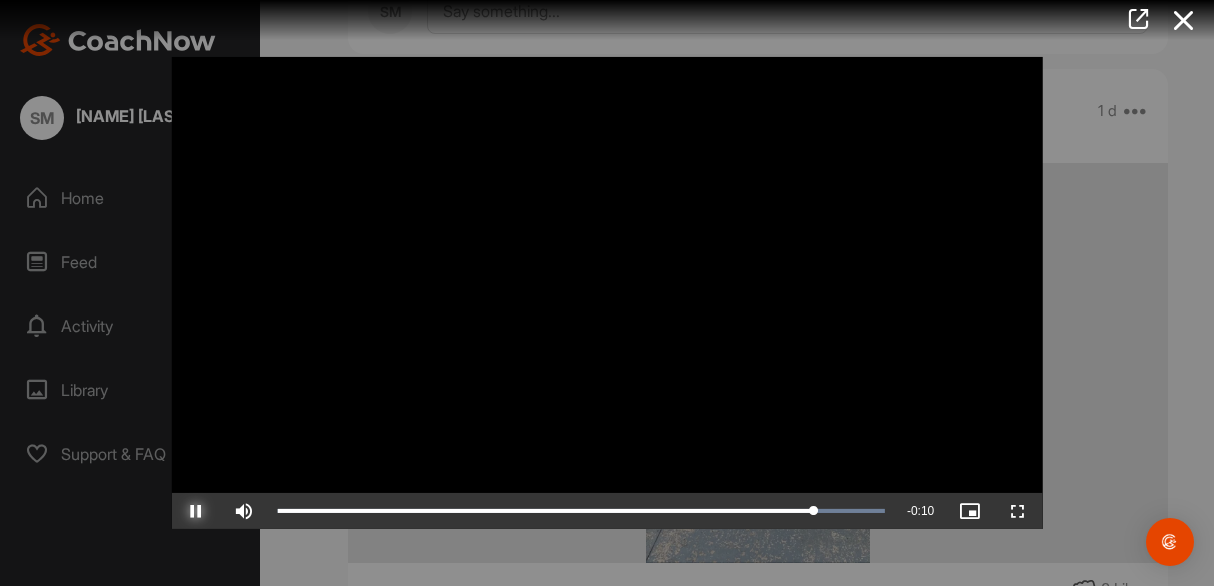click at bounding box center [196, 511] 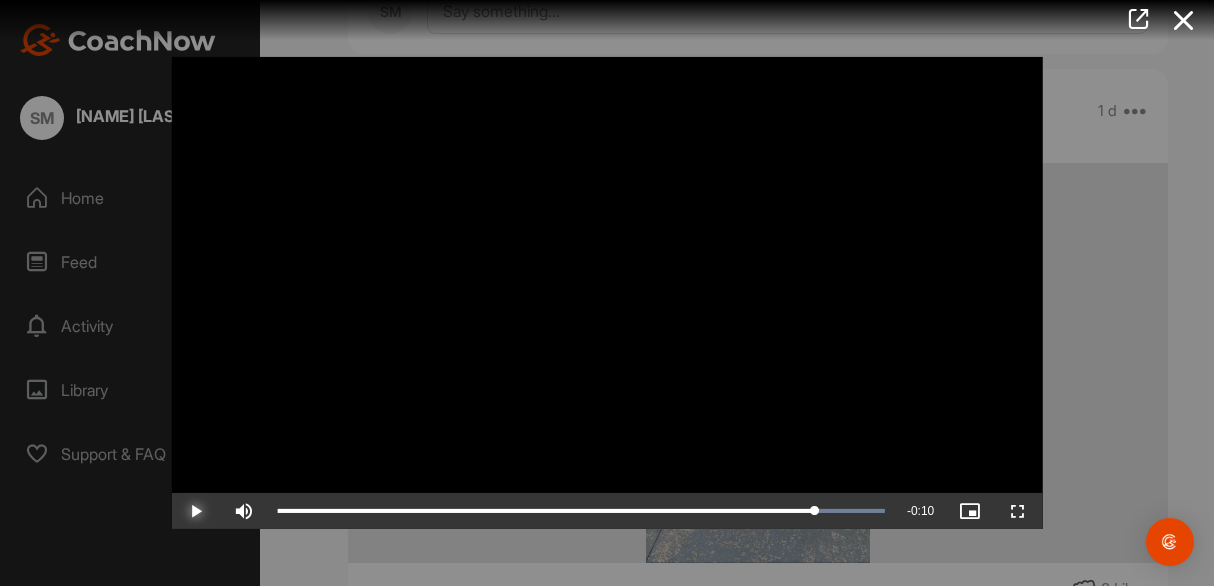 click at bounding box center [196, 511] 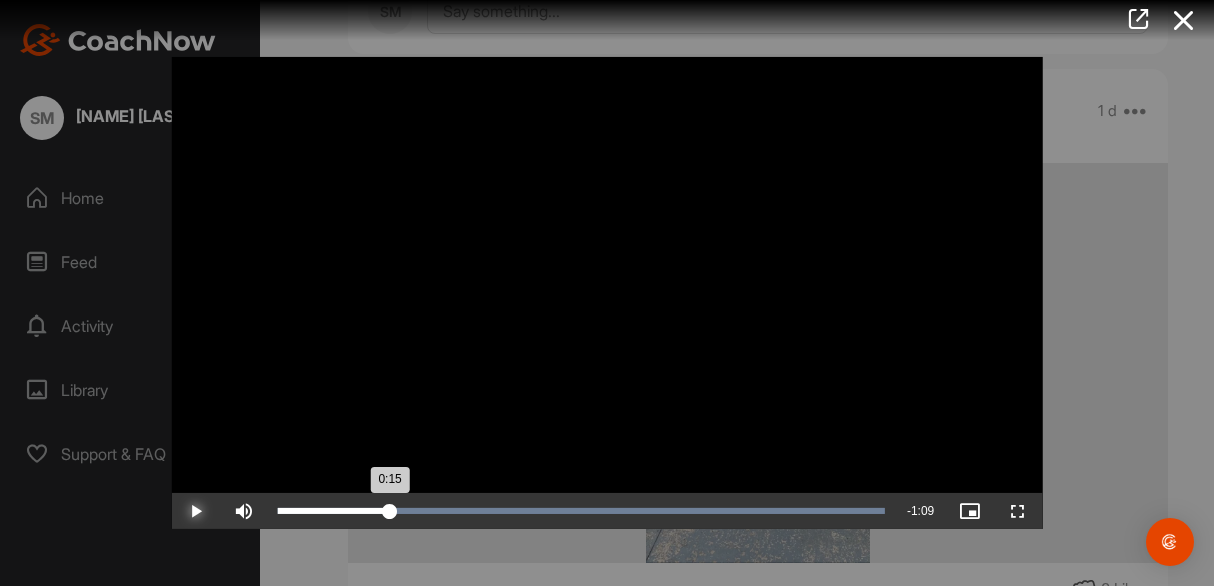 click on "Loaded :  100.00% 0:15 0:15" at bounding box center [581, 511] 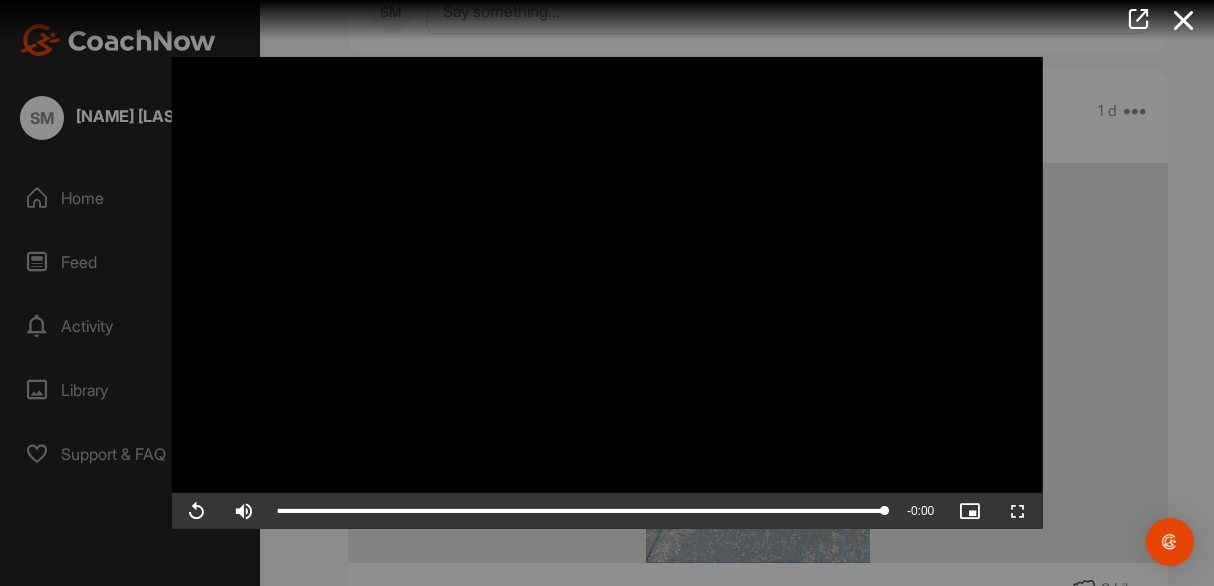 click at bounding box center [607, 293] 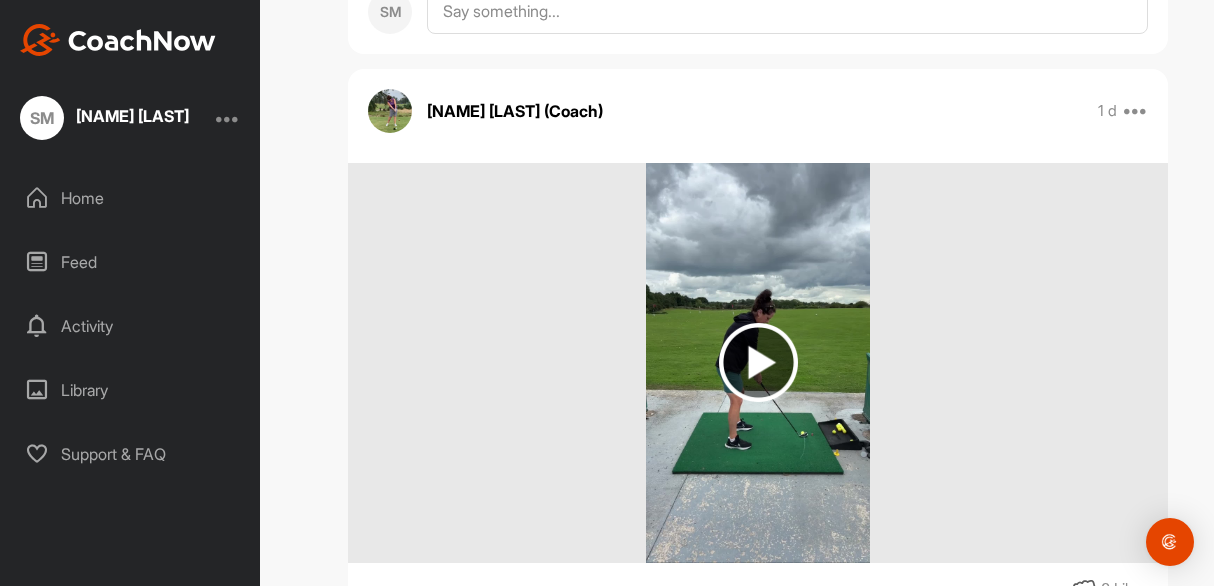 scroll, scrollTop: 2059, scrollLeft: 0, axis: vertical 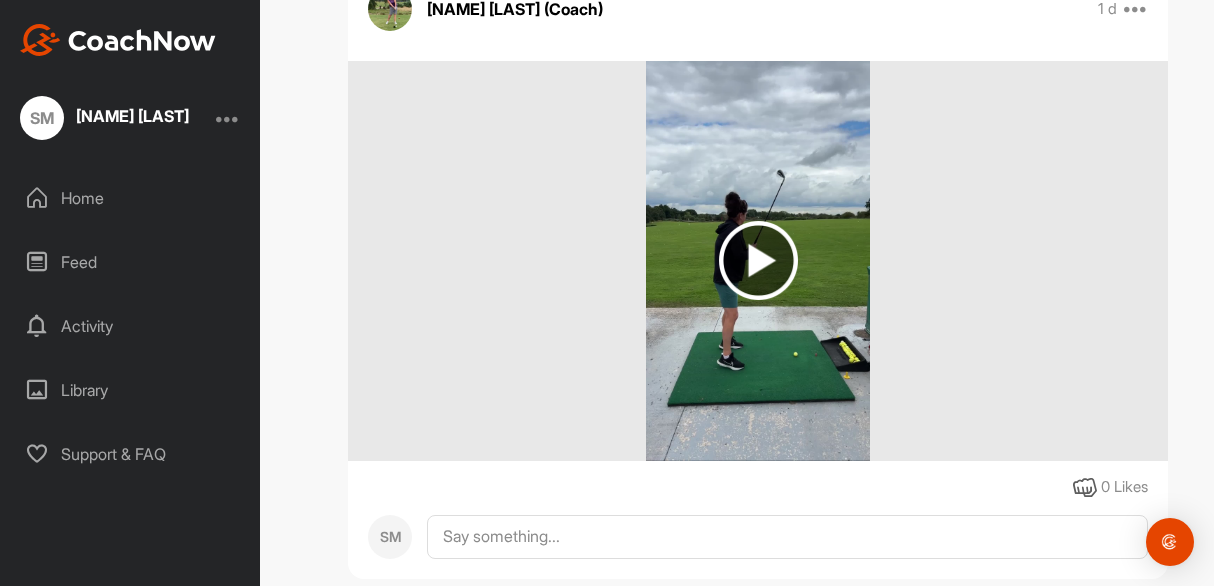 click at bounding box center (758, 260) 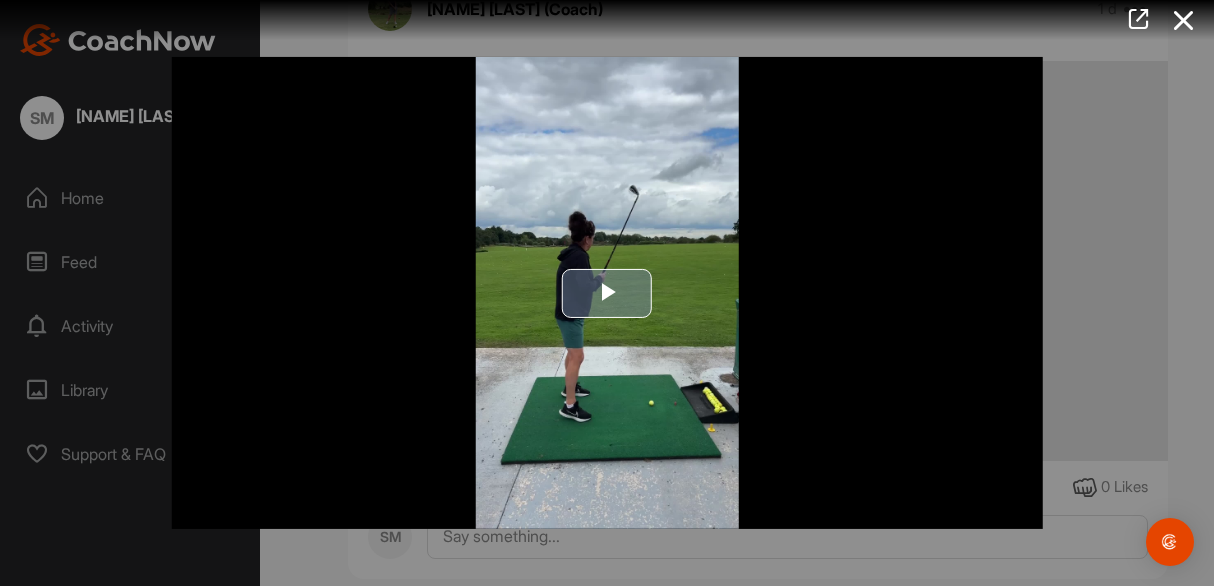 click at bounding box center (607, 293) 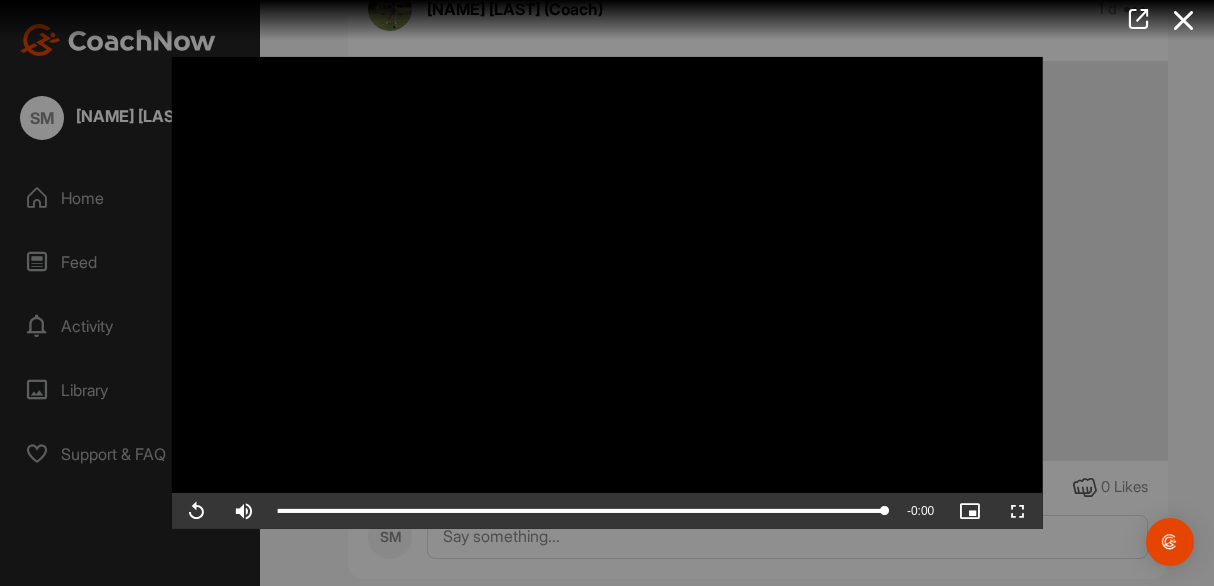click at bounding box center [607, 293] 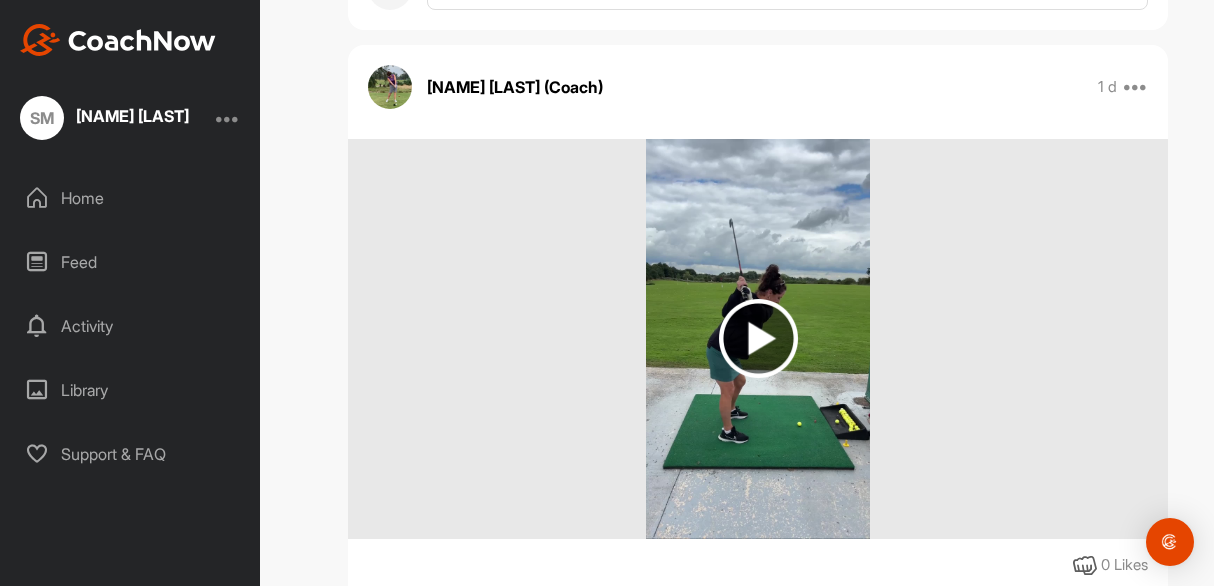scroll, scrollTop: 4172, scrollLeft: 0, axis: vertical 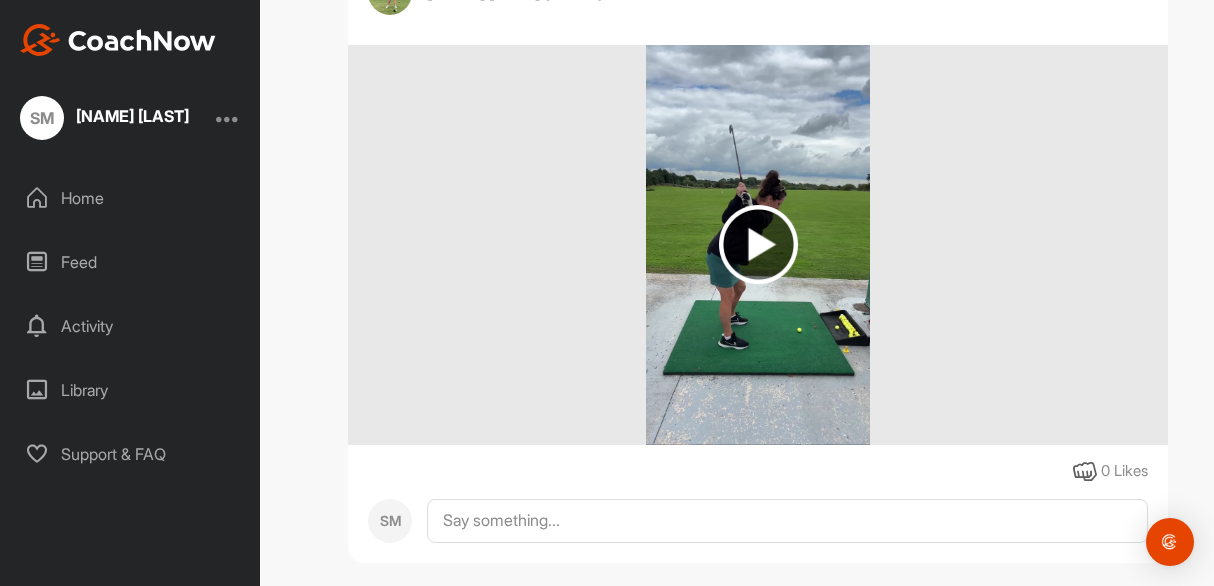 click at bounding box center (758, 244) 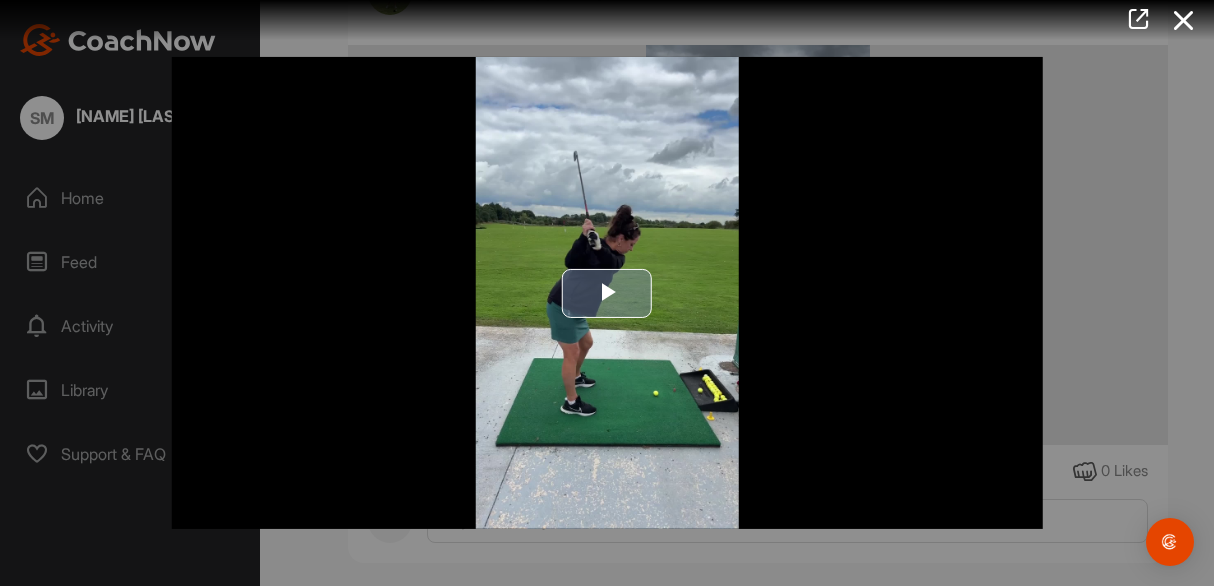 click at bounding box center (607, 293) 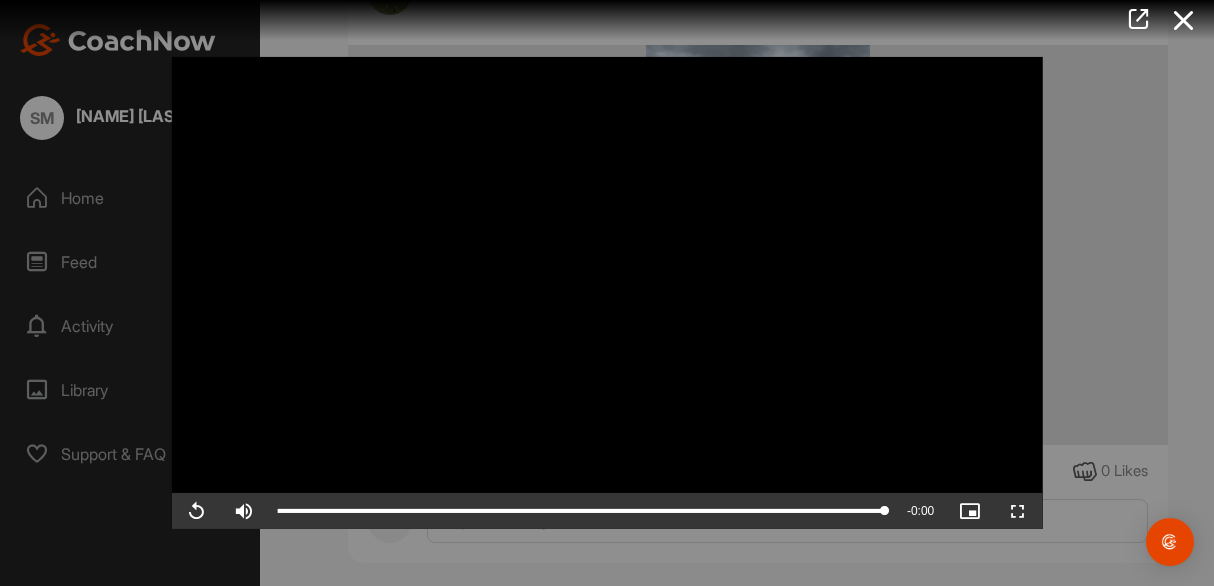 click at bounding box center (607, 293) 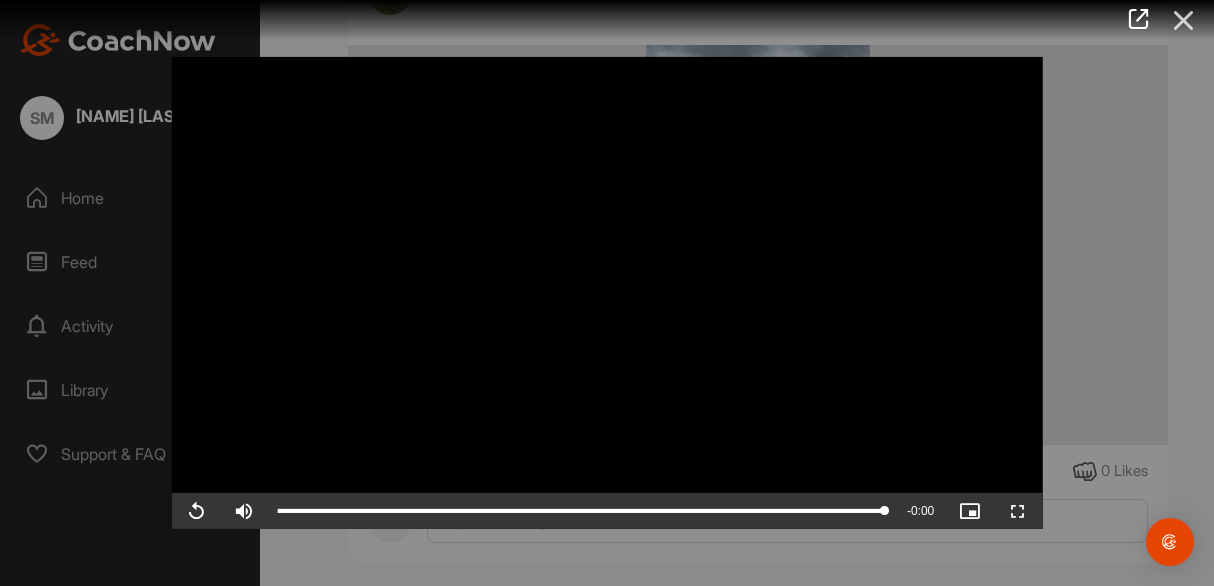 click at bounding box center (1184, 20) 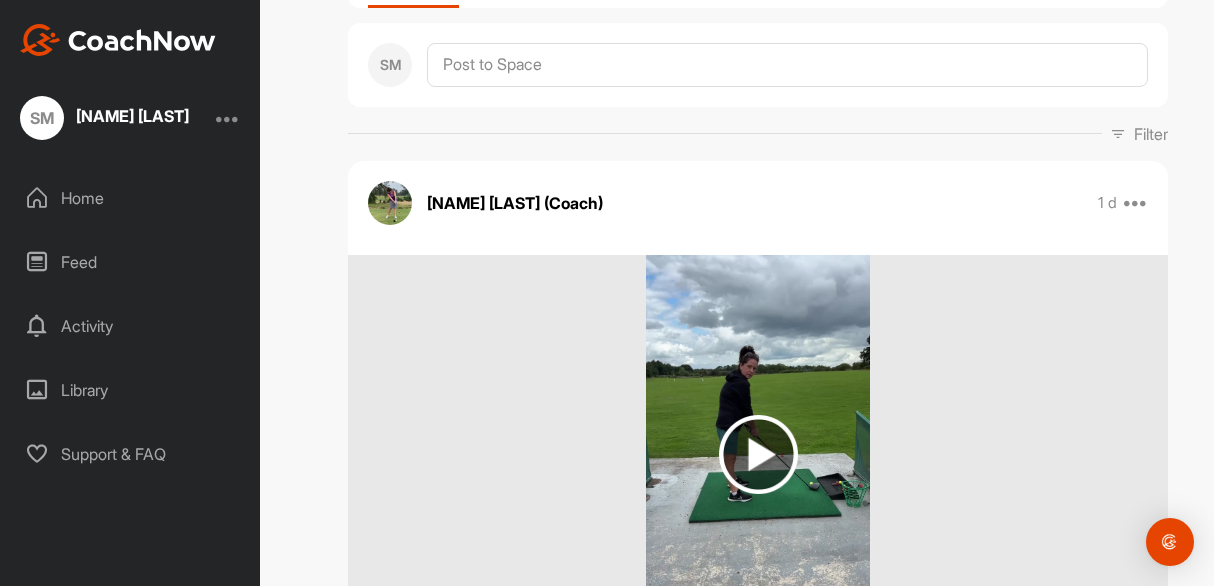 scroll, scrollTop: 0, scrollLeft: 0, axis: both 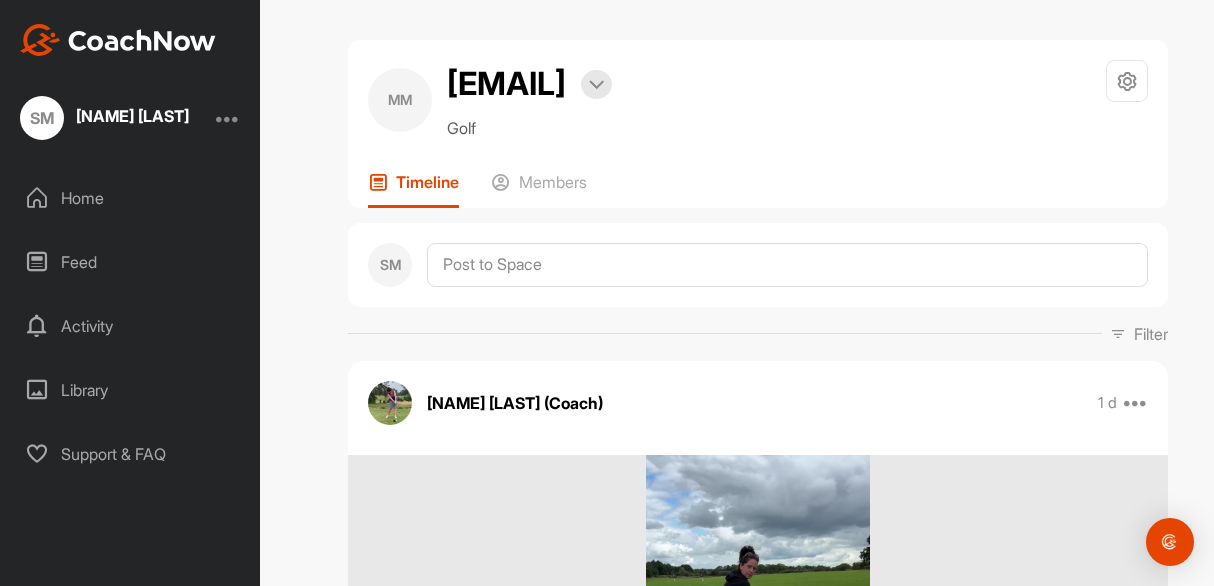 click on "Timeline" at bounding box center [427, 182] 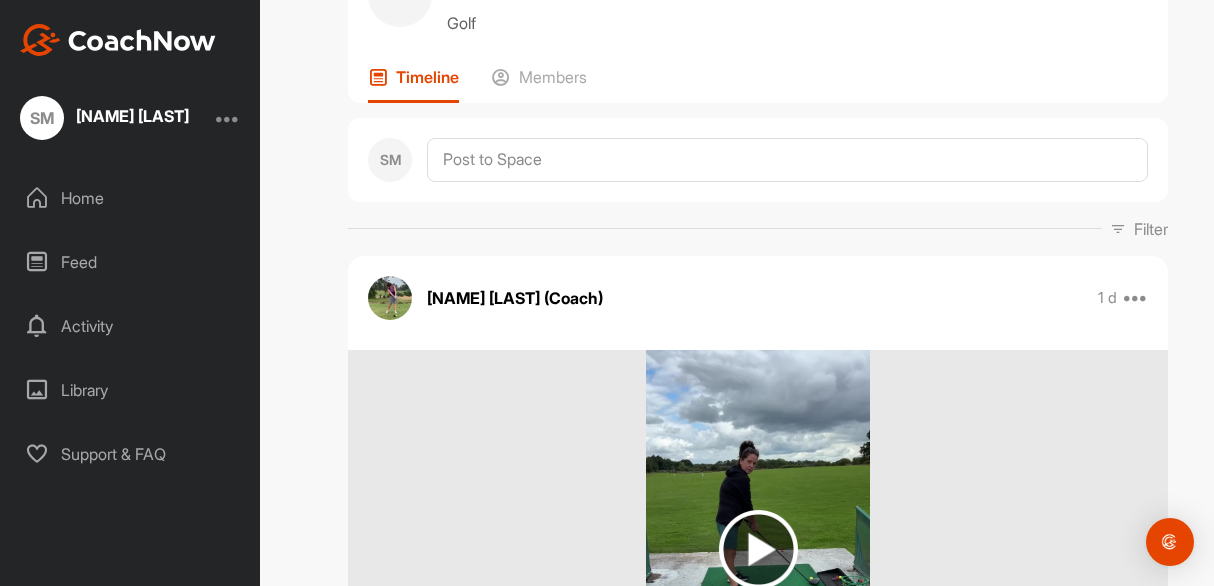 scroll, scrollTop: 107, scrollLeft: 0, axis: vertical 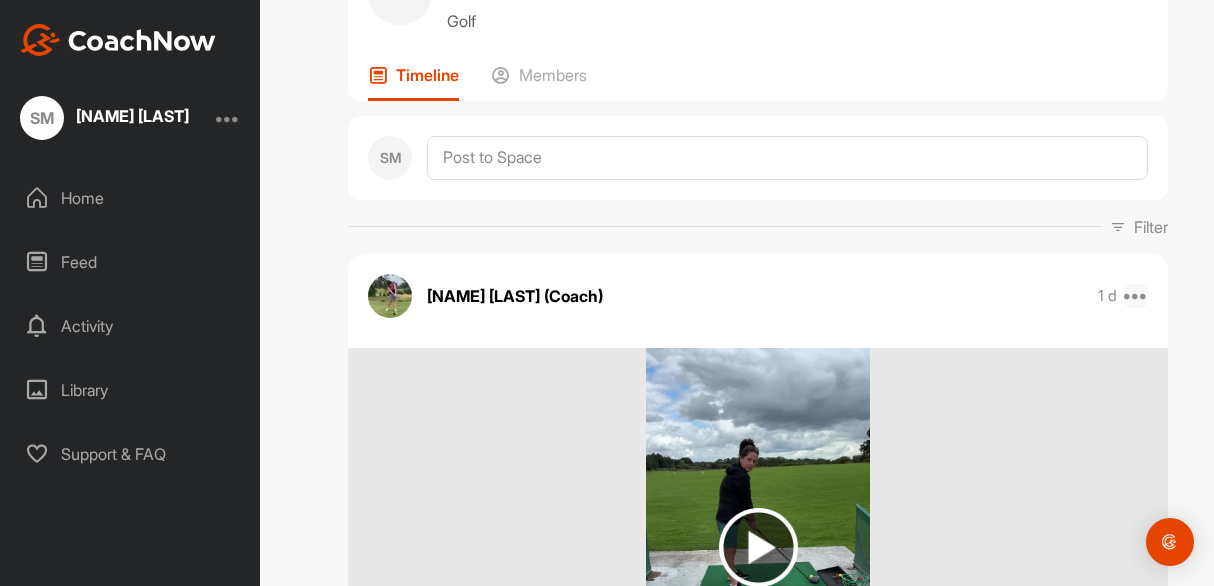 click at bounding box center [1136, 296] 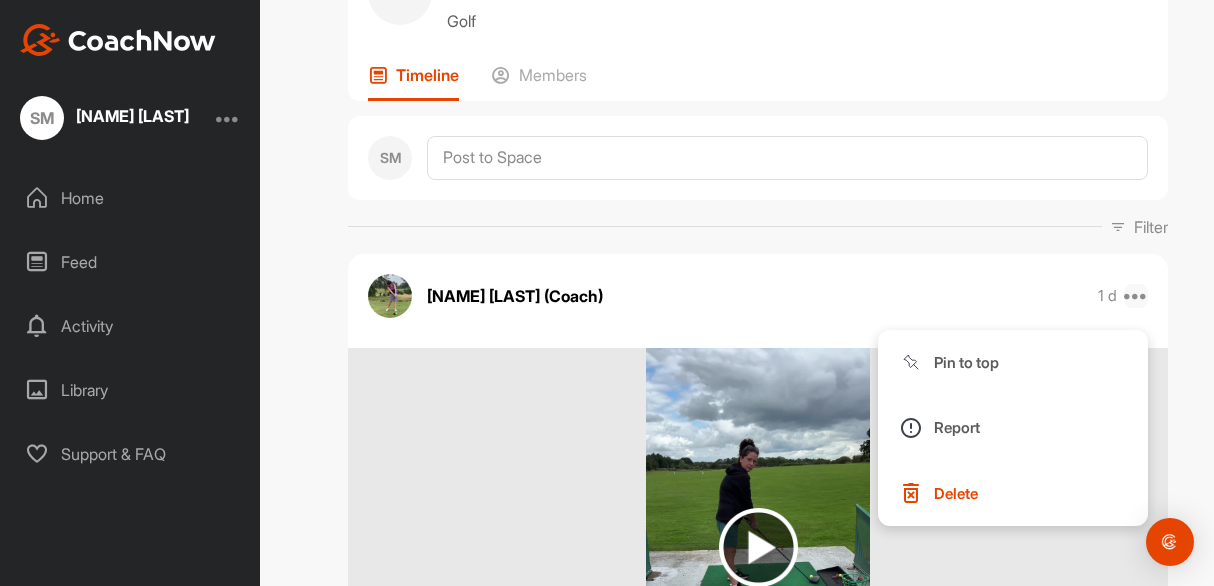 click at bounding box center (1136, 296) 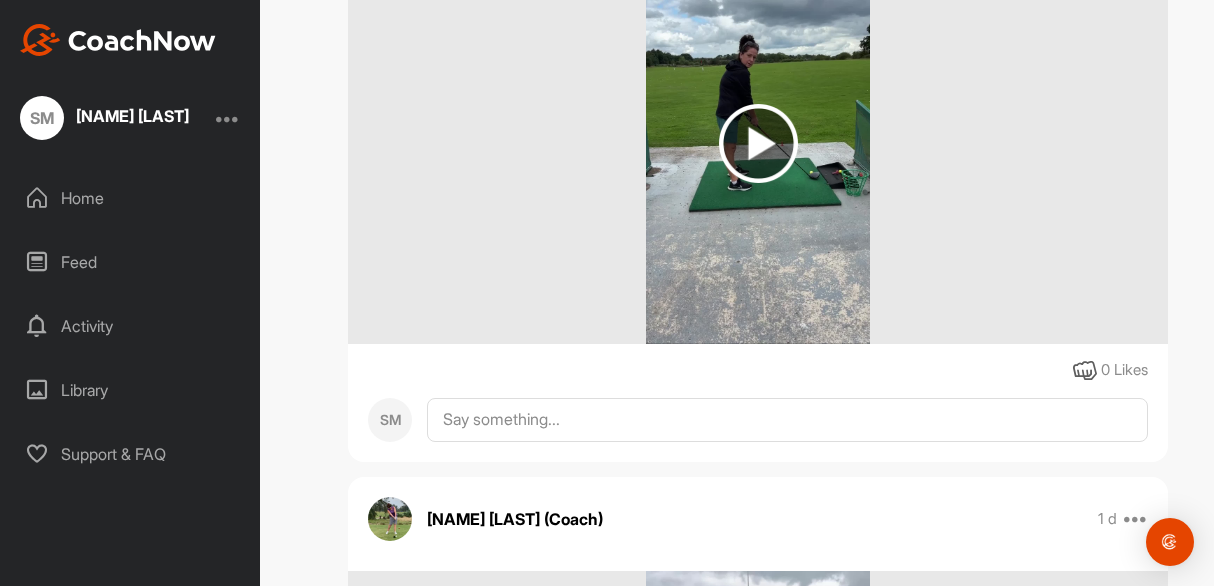 scroll, scrollTop: 485, scrollLeft: 0, axis: vertical 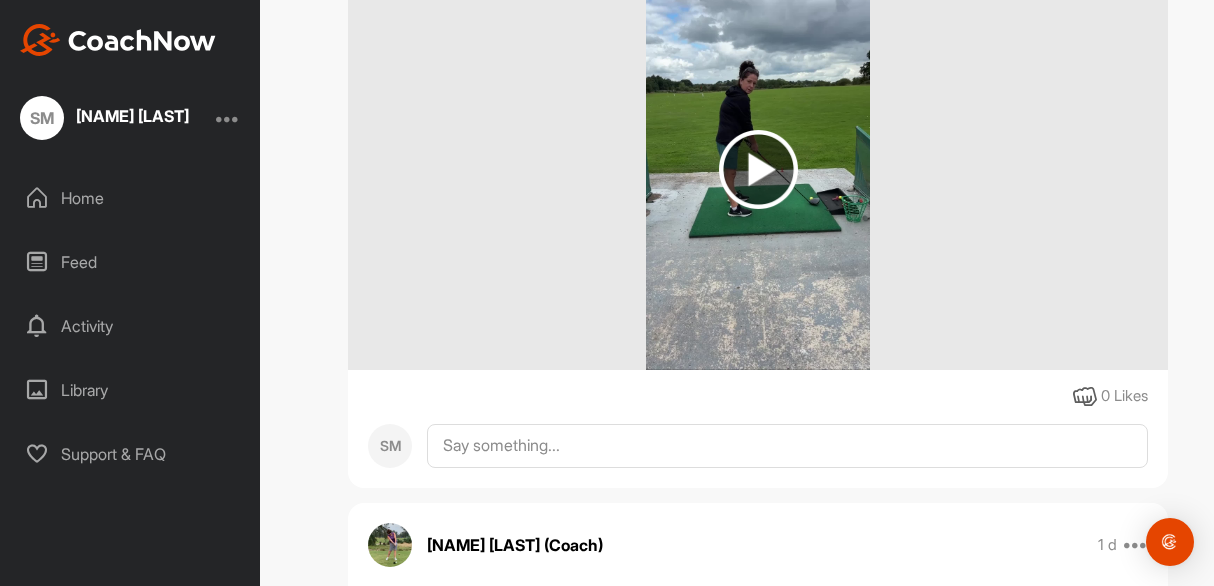 click on "Library" at bounding box center (131, 390) 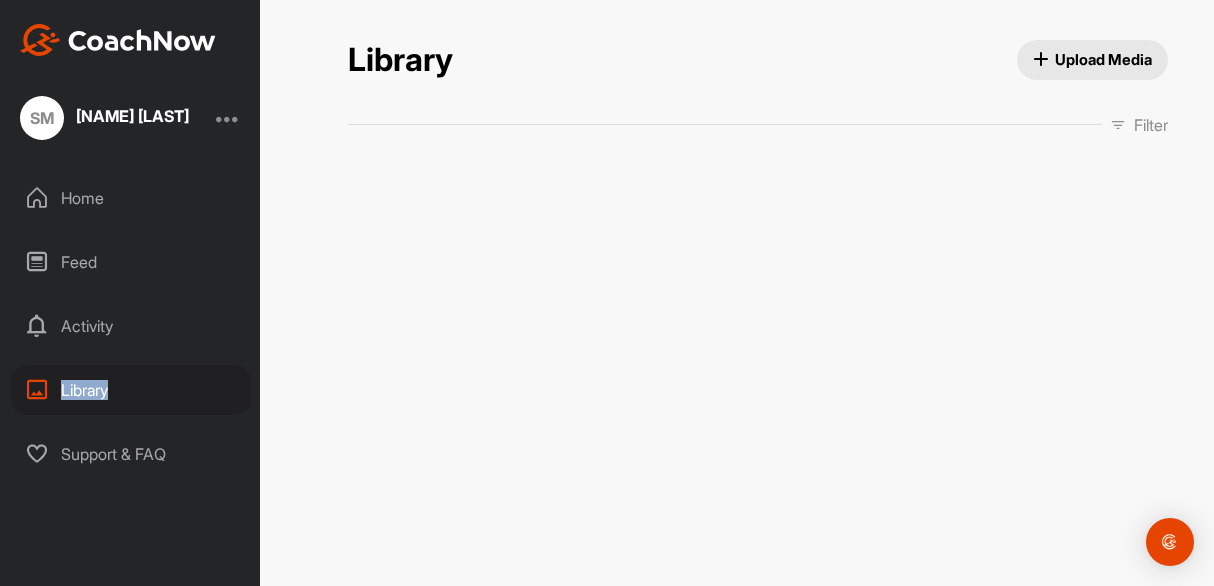 click on "Library" at bounding box center (131, 390) 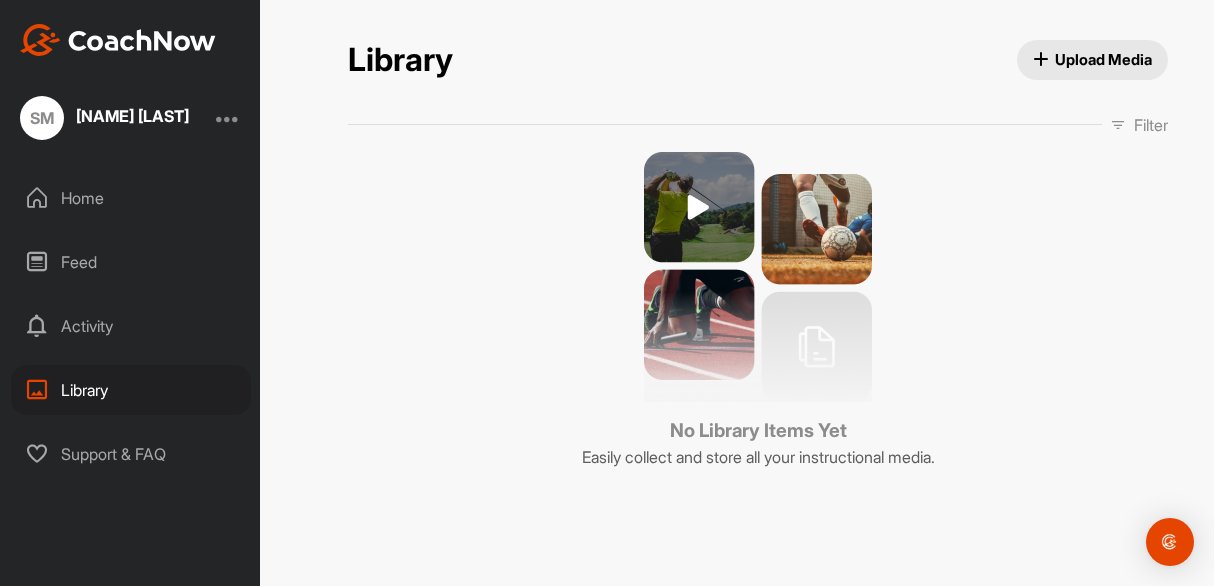 drag, startPoint x: 85, startPoint y: 391, endPoint x: 79, endPoint y: 321, distance: 70.256676 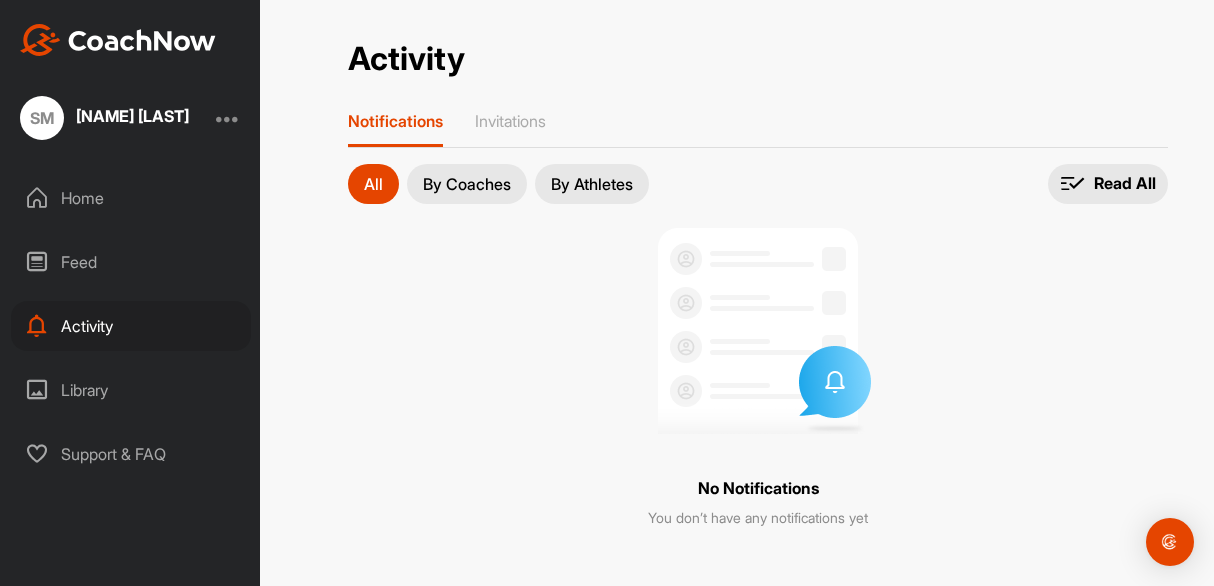 click on "By Coaches" at bounding box center (467, 184) 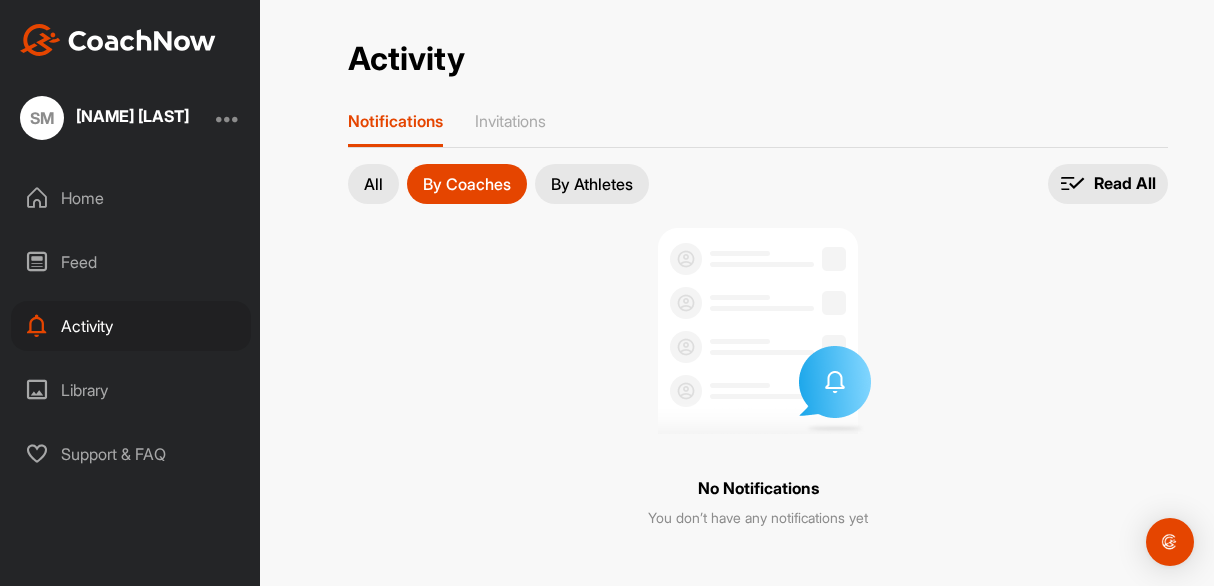 click on "All" at bounding box center (373, 184) 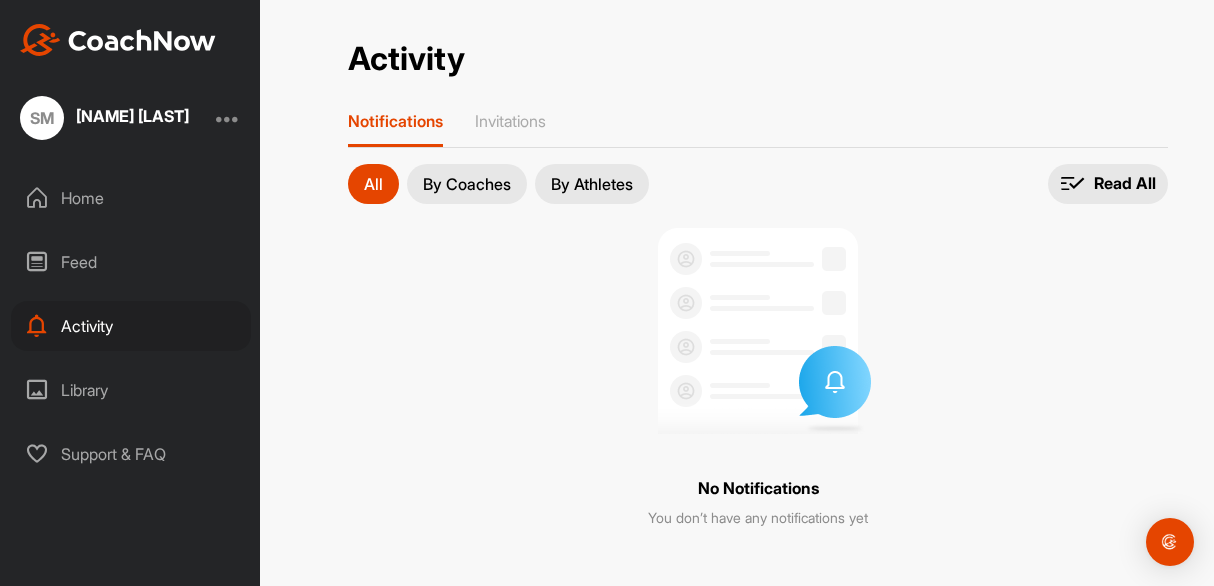 click on "Feed" at bounding box center [131, 262] 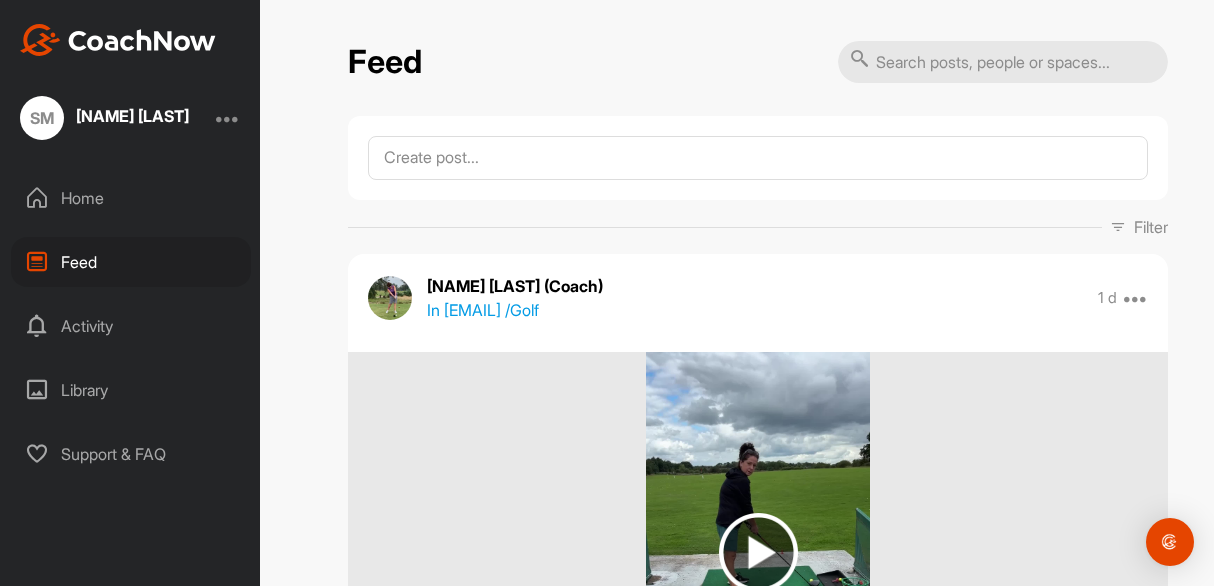 click on "Home" at bounding box center (131, 198) 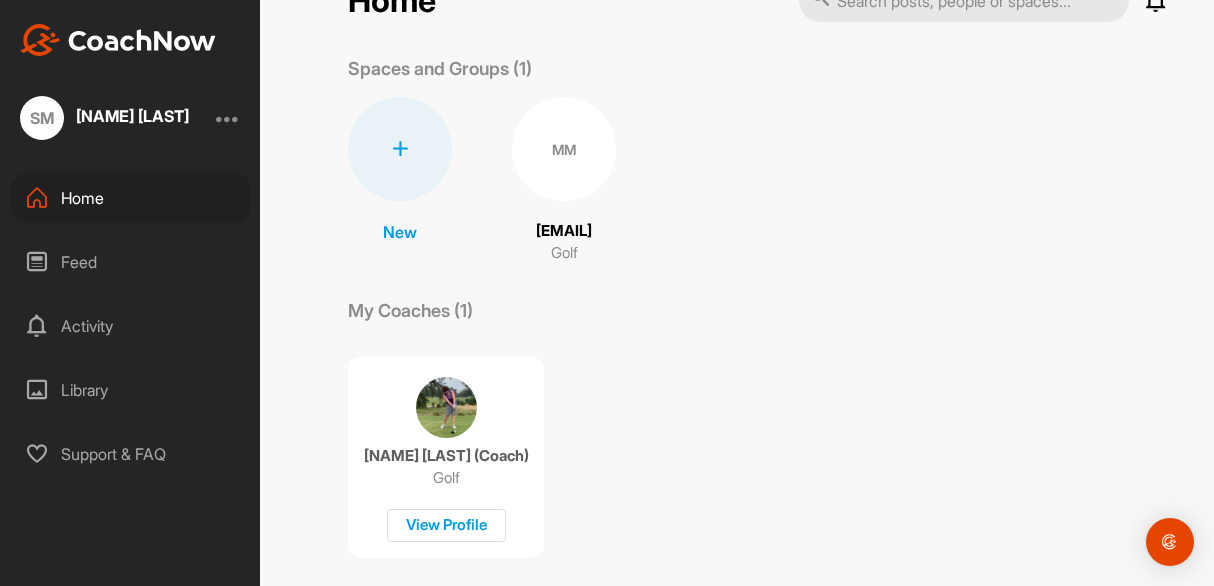 scroll, scrollTop: 35, scrollLeft: 0, axis: vertical 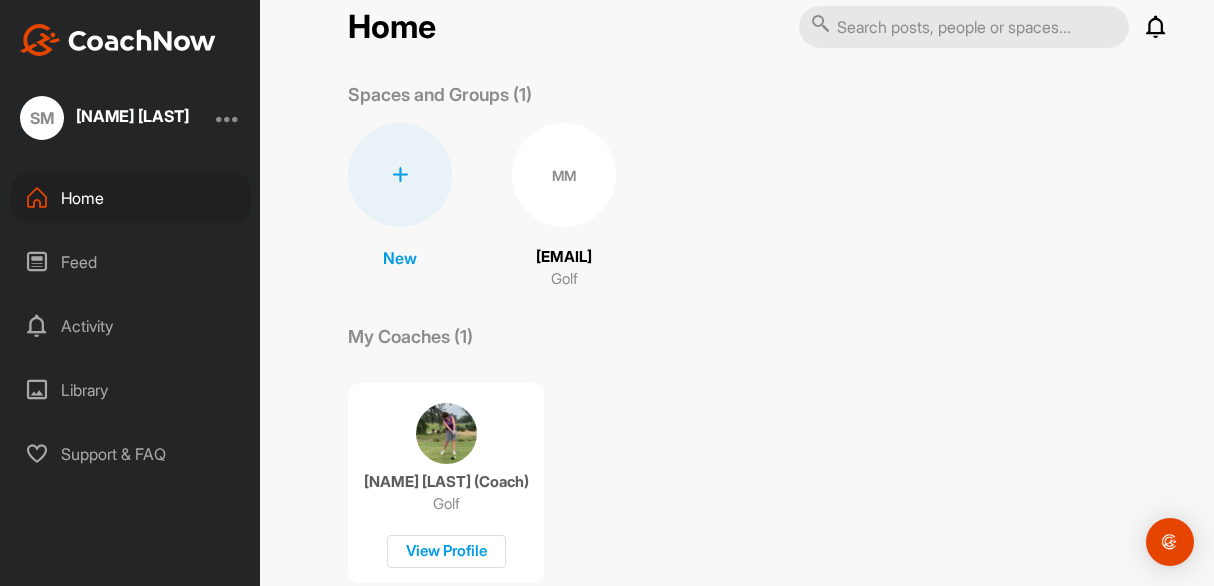 click at bounding box center (228, 118) 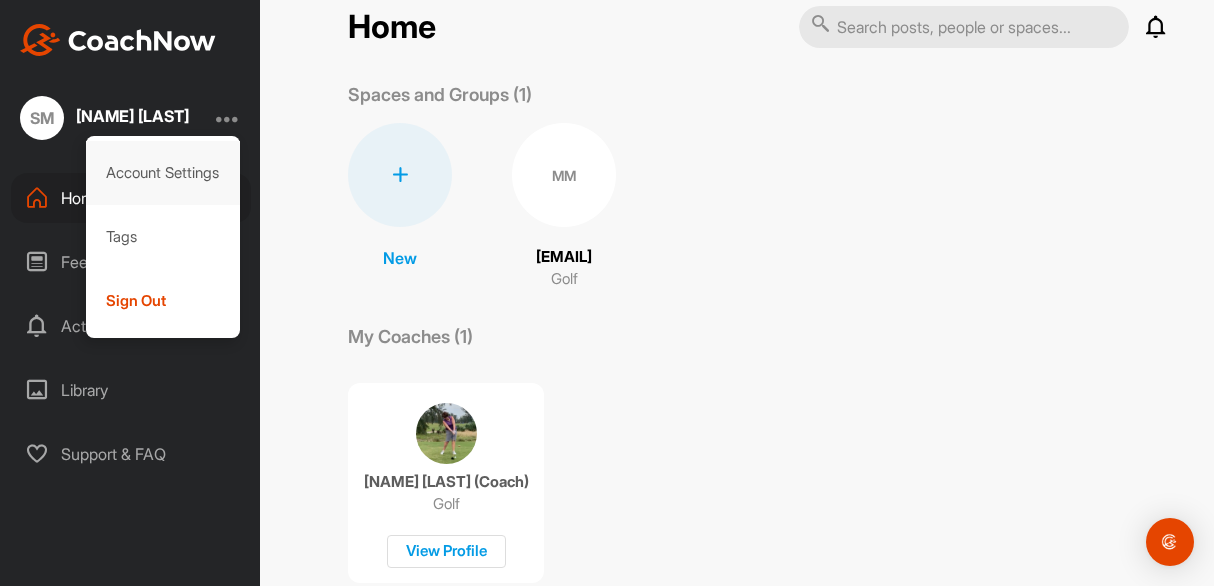 click on "Account Settings" at bounding box center [163, 173] 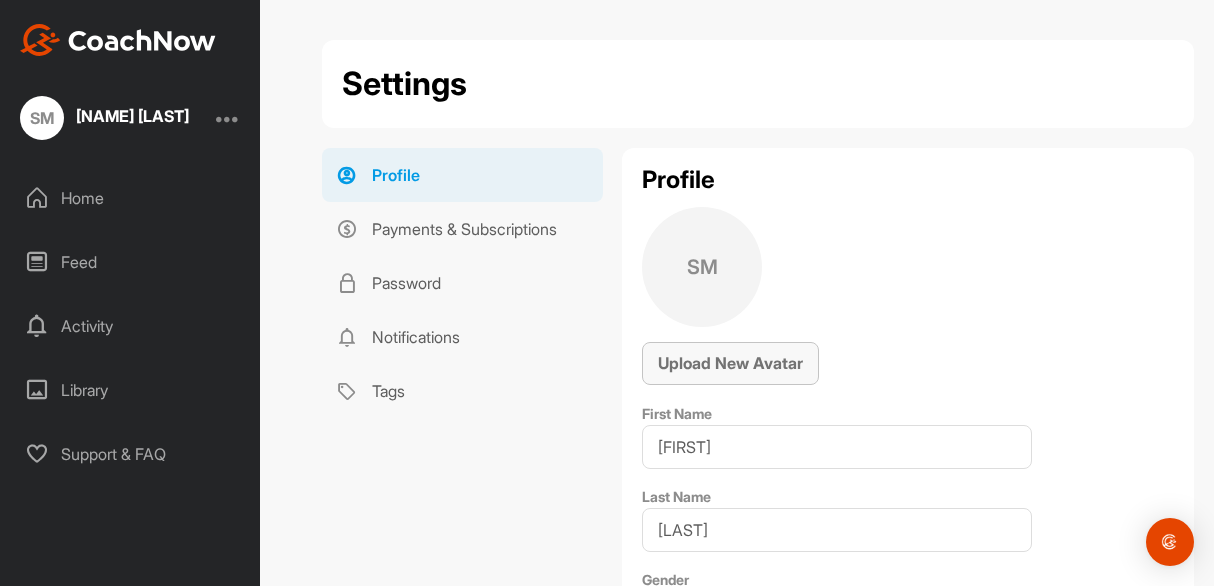 click on "Upload New Avatar" at bounding box center [730, 363] 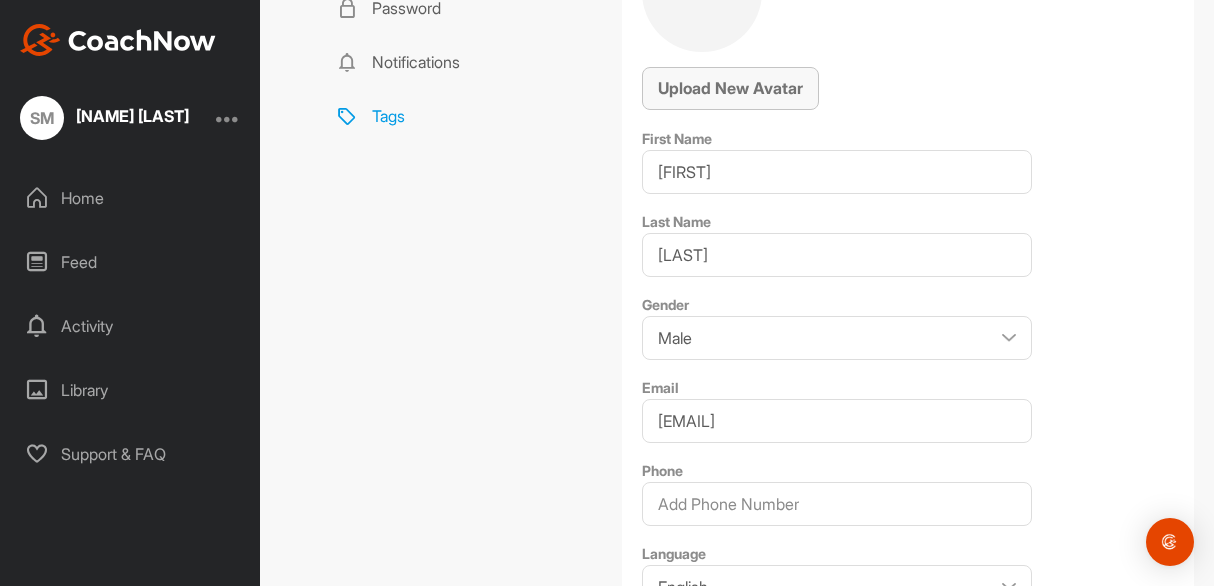 scroll, scrollTop: 276, scrollLeft: 0, axis: vertical 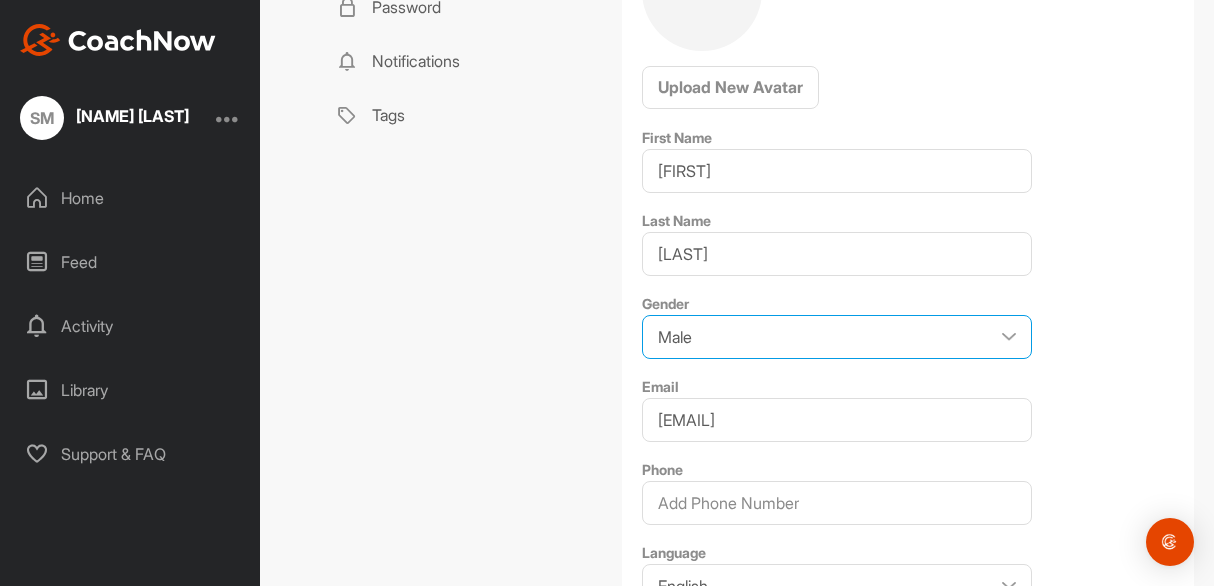 click on "Male Female" at bounding box center [837, 337] 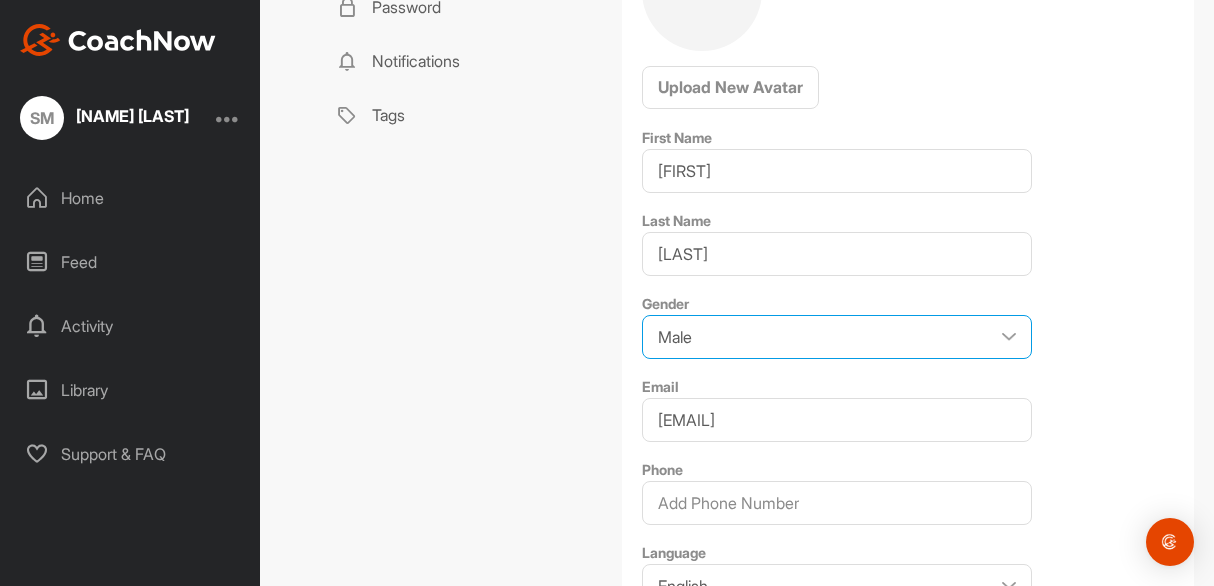 select on "Female" 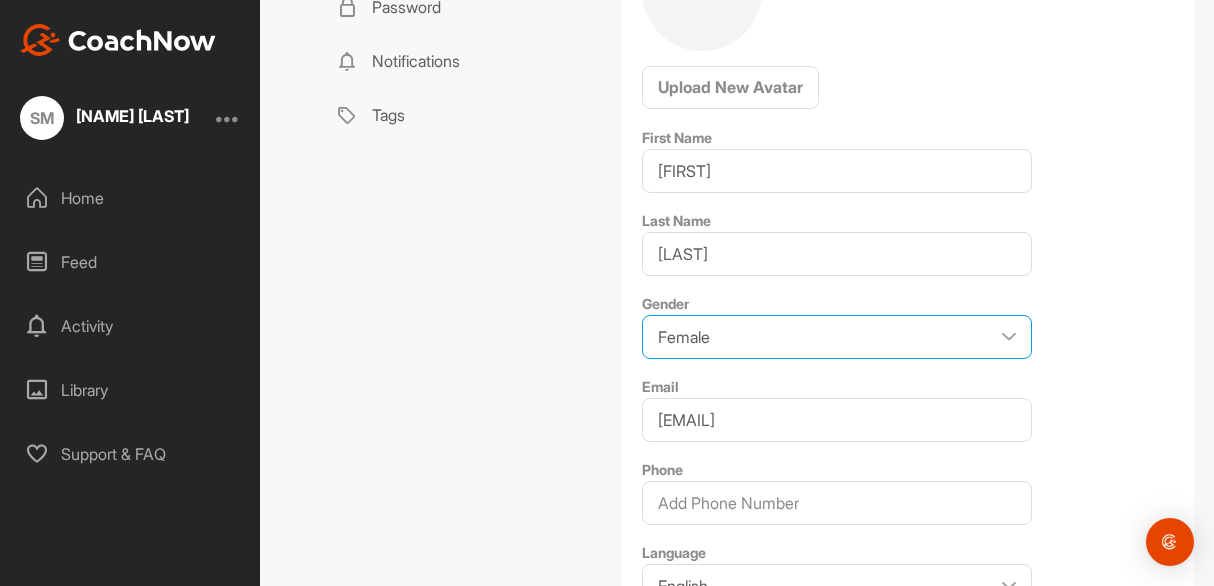 click on "Male Female" at bounding box center [837, 337] 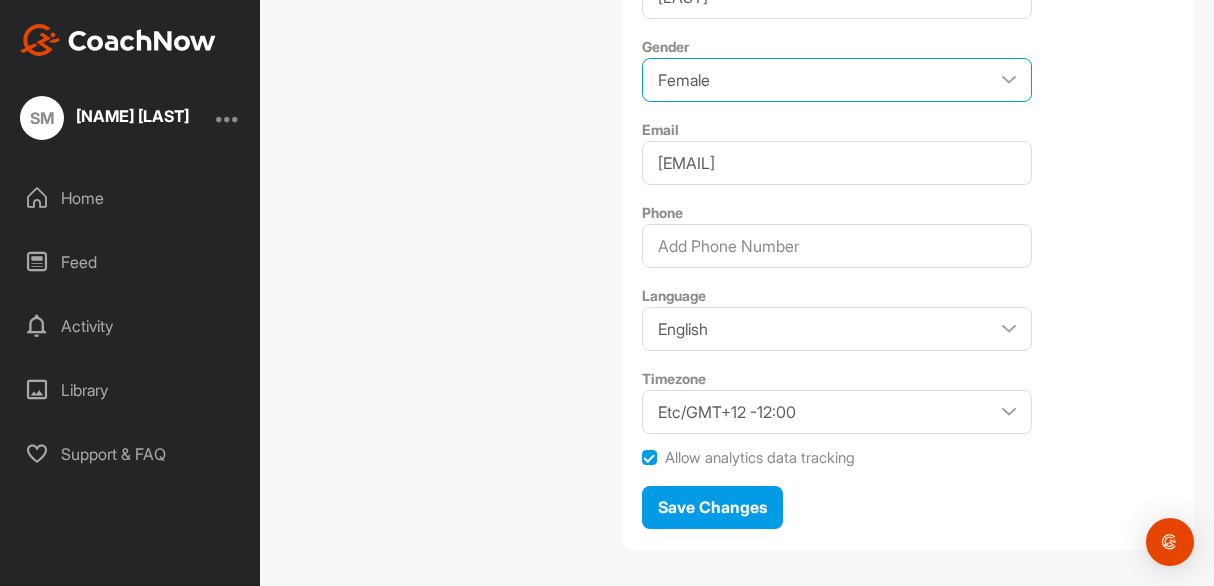 scroll, scrollTop: 556, scrollLeft: 0, axis: vertical 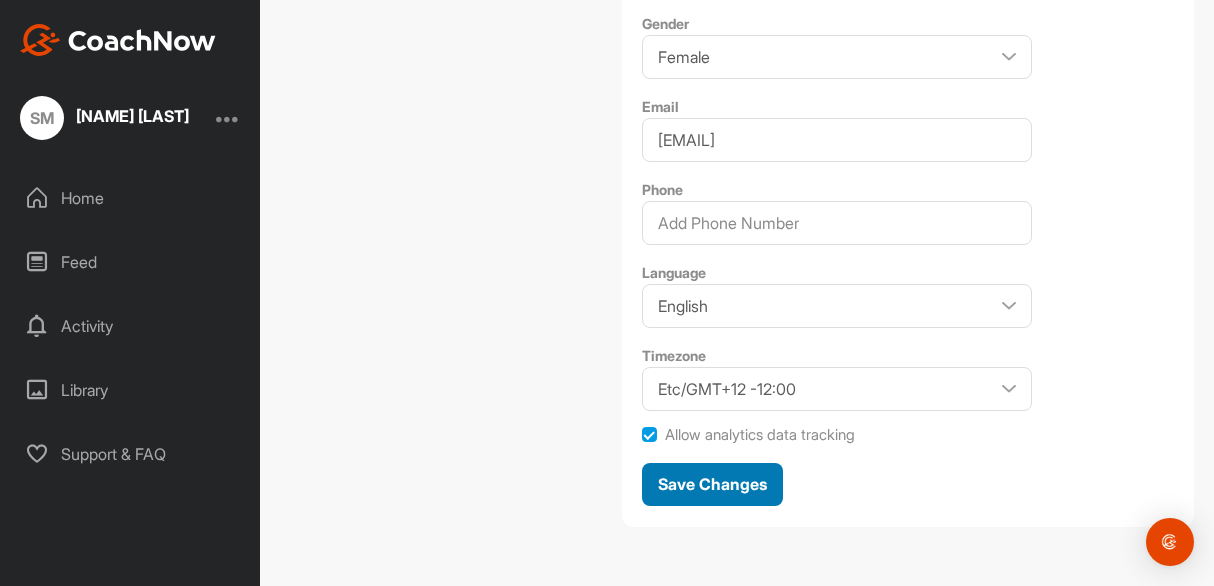 click on "Save Changes" at bounding box center (712, 484) 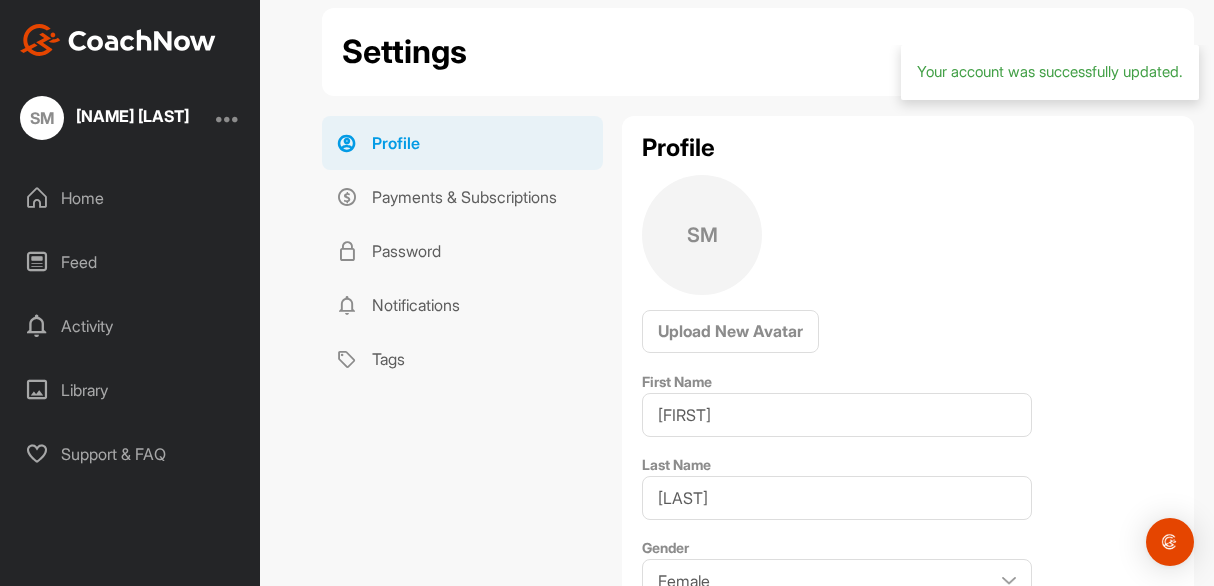 scroll, scrollTop: 0, scrollLeft: 0, axis: both 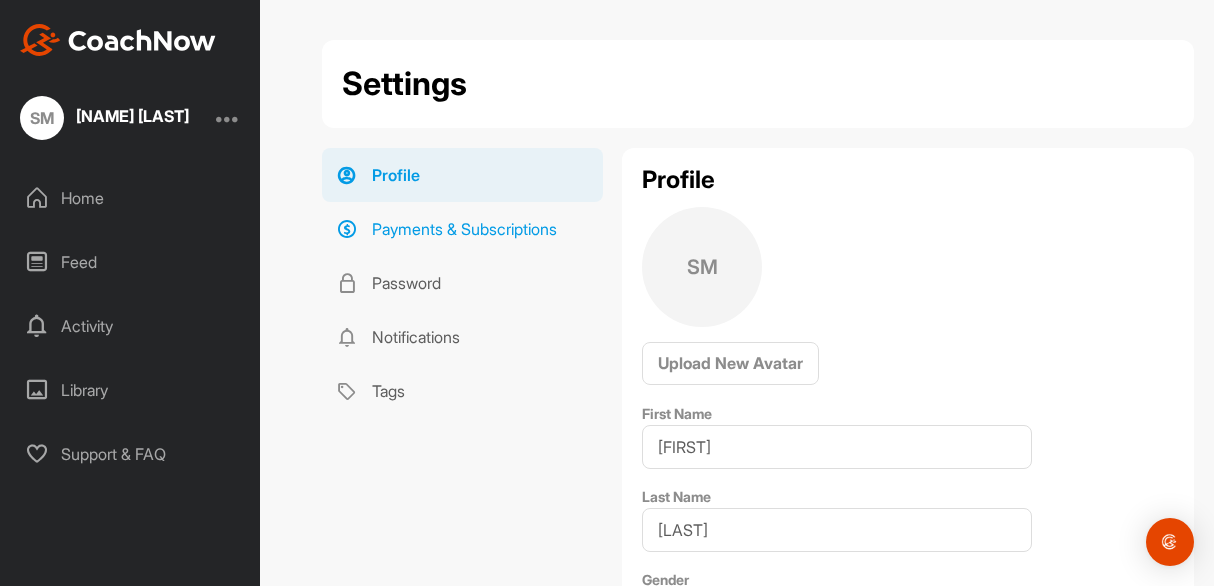 click on "Payments & Subscriptions" at bounding box center (462, 229) 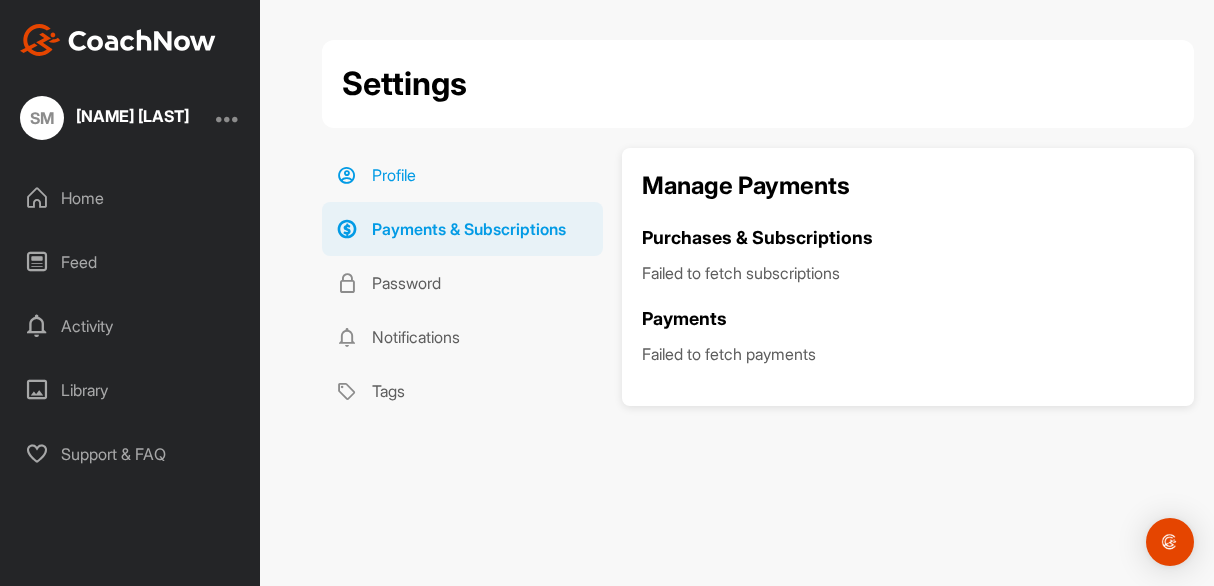 click on "Profile" at bounding box center (462, 175) 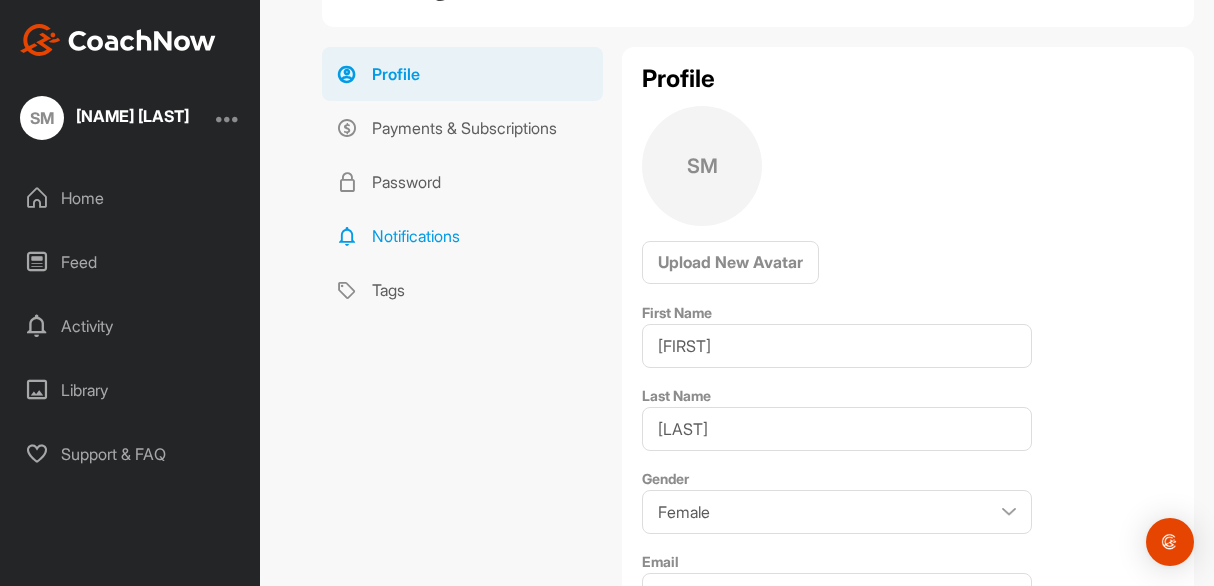 scroll, scrollTop: 96, scrollLeft: 0, axis: vertical 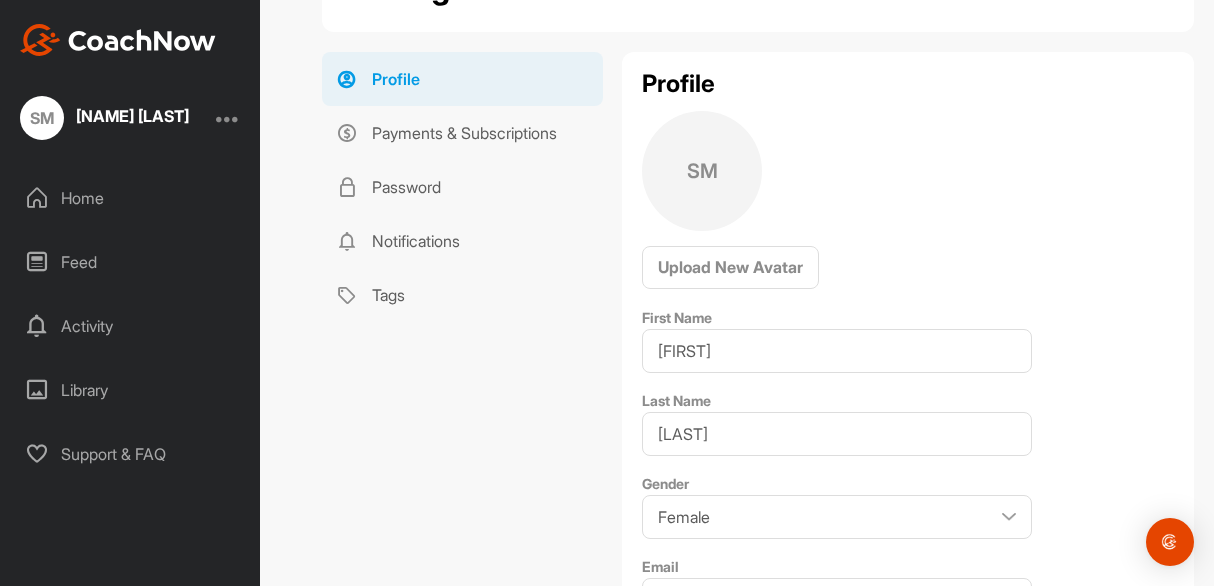 click at bounding box center [228, 118] 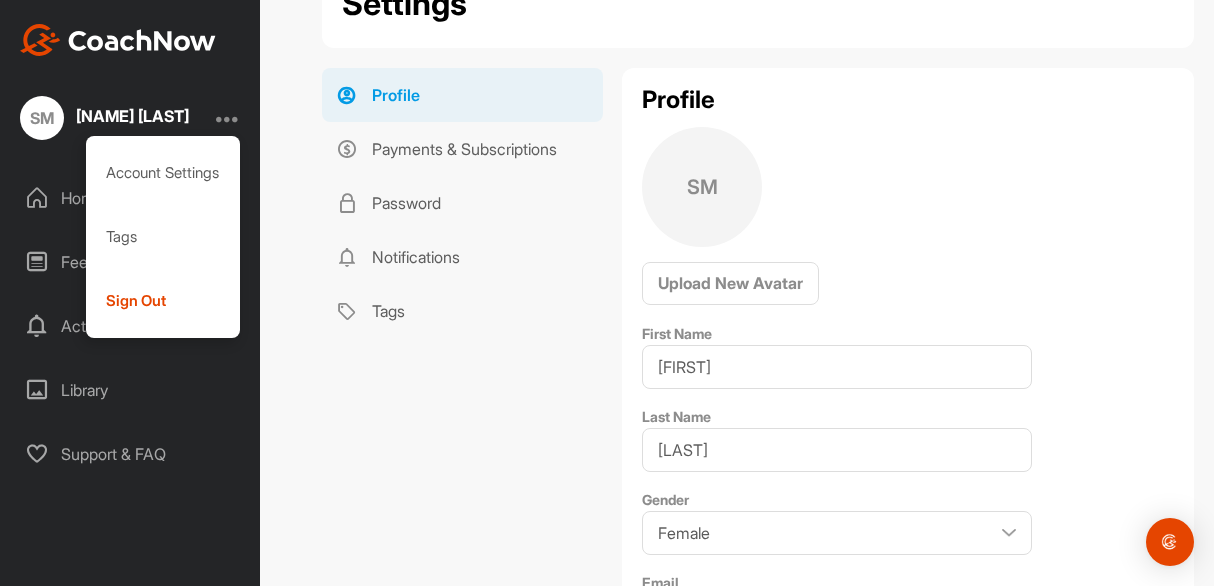 scroll, scrollTop: 0, scrollLeft: 0, axis: both 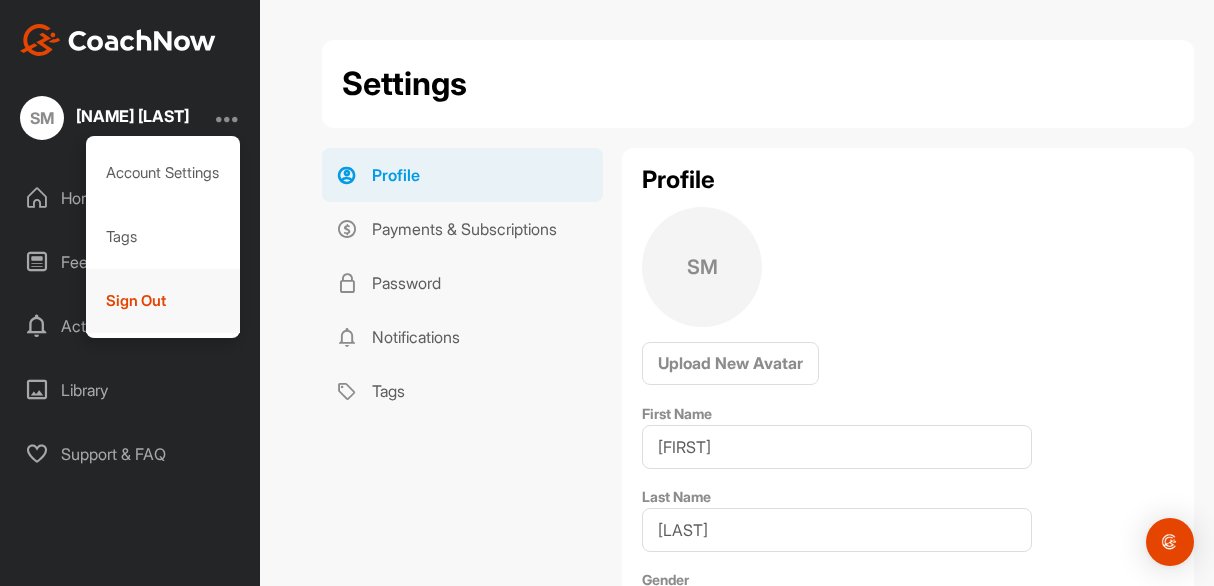 click on "Sign Out" at bounding box center [163, 301] 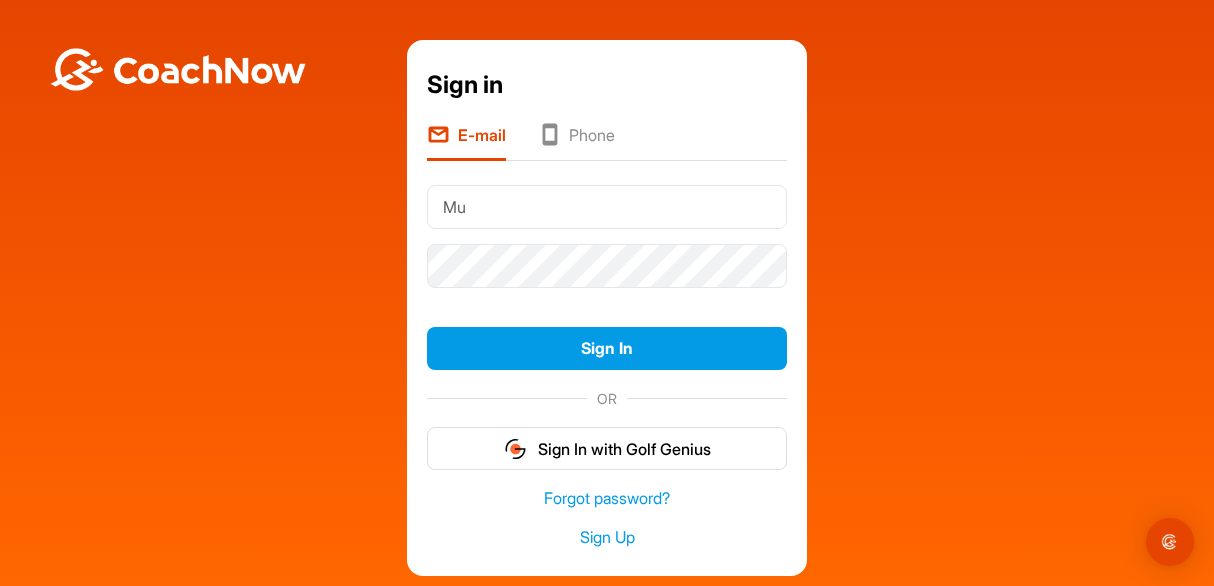 type on "M" 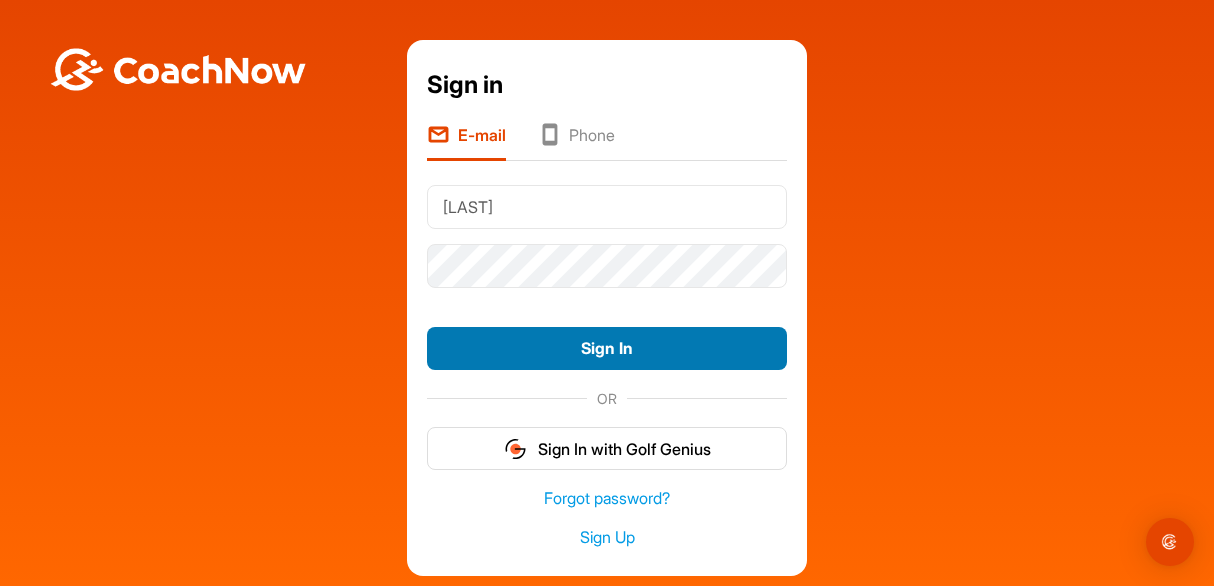 click on "Sign In" at bounding box center (607, 348) 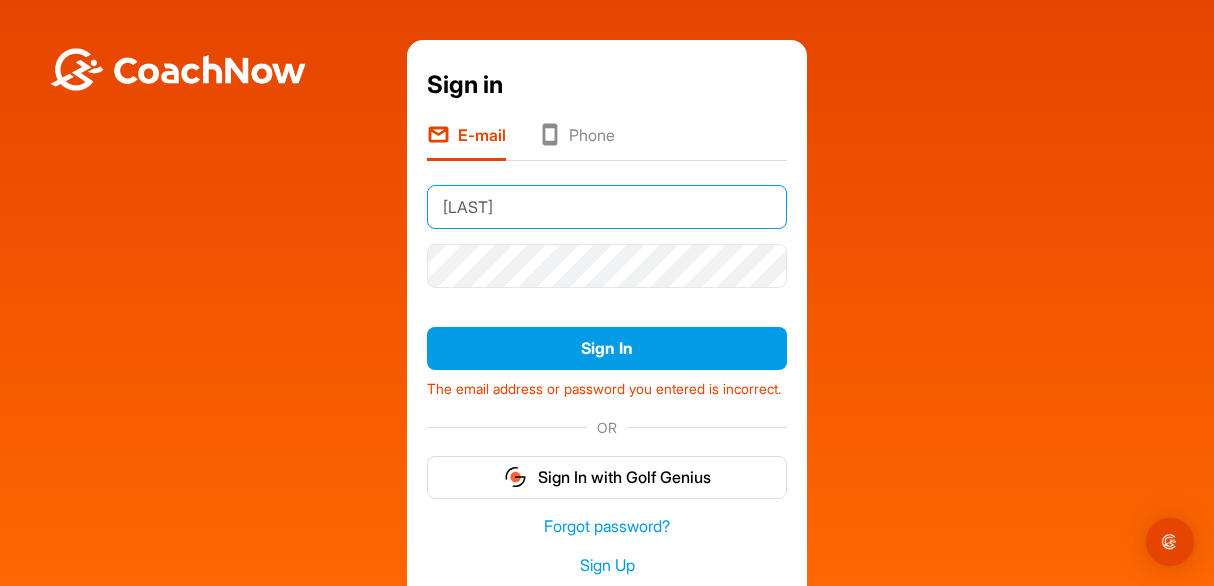 click on "[LAST]" at bounding box center [607, 207] 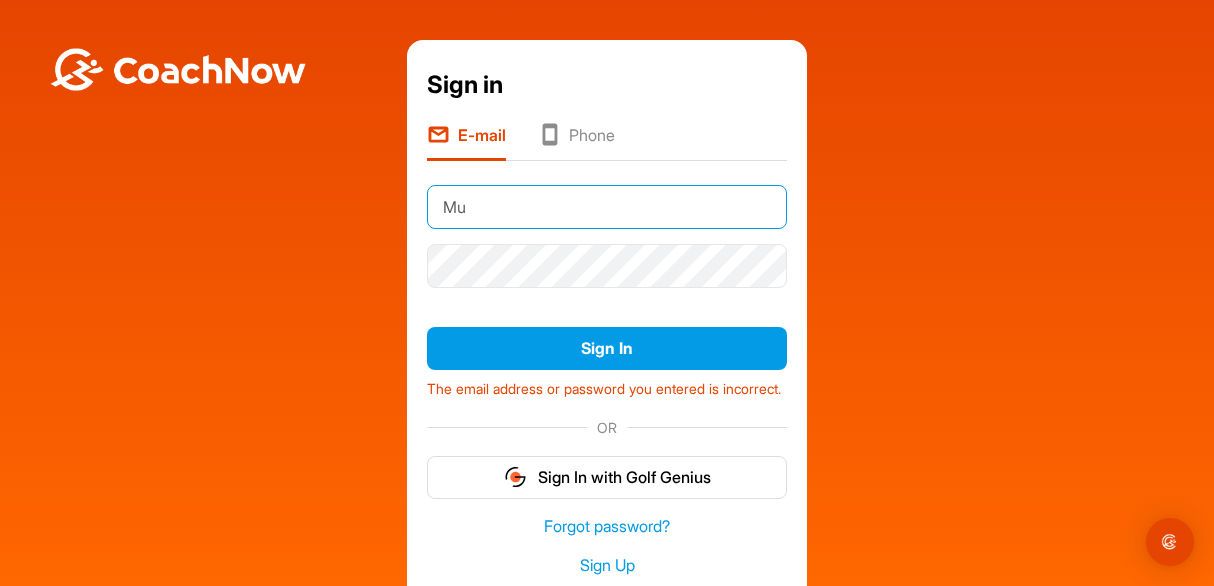 type on "M" 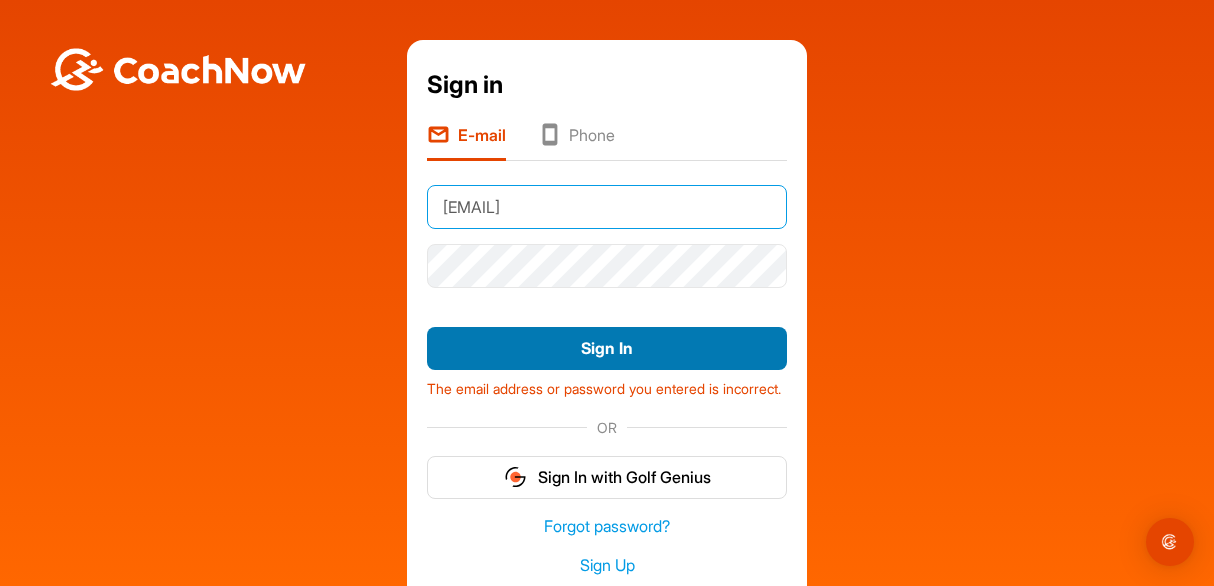 type on "[EMAIL]" 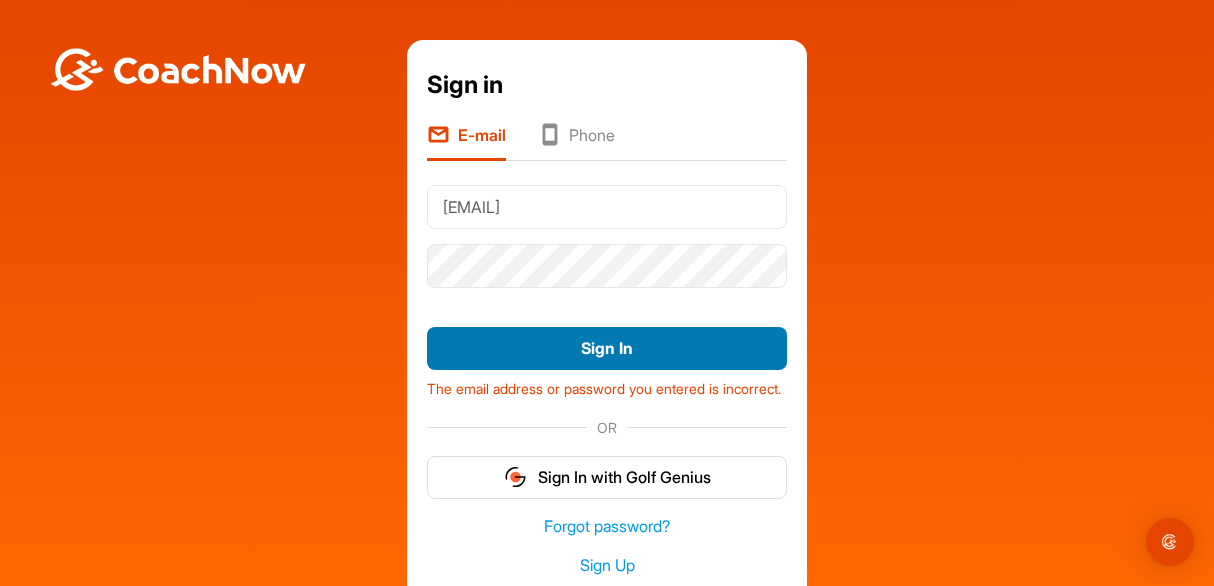 click on "Sign In" at bounding box center (607, 348) 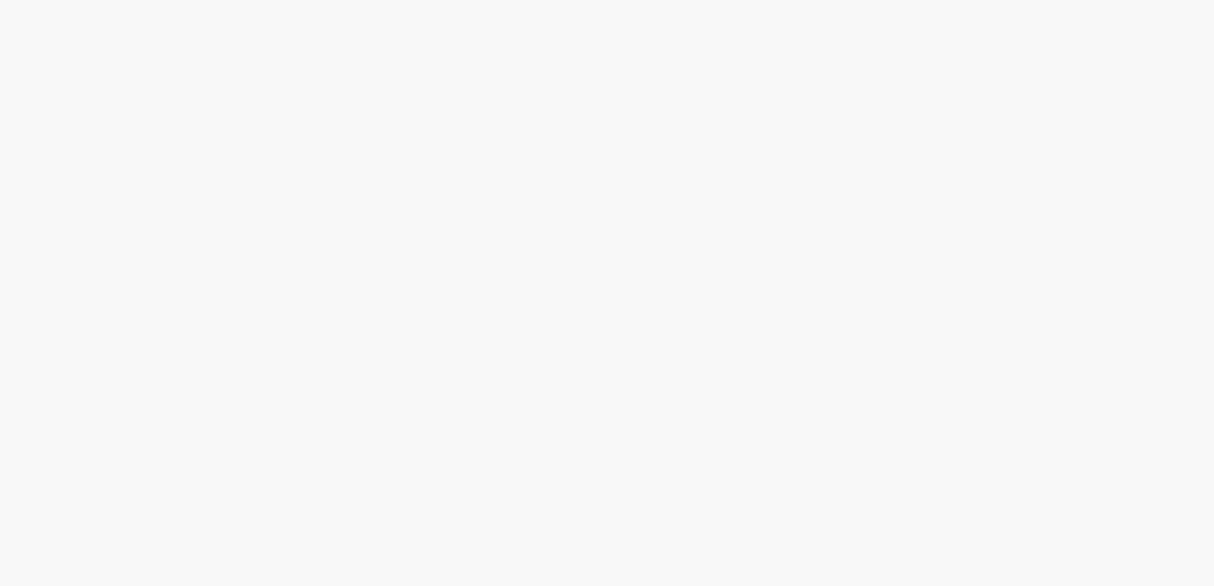scroll, scrollTop: 0, scrollLeft: 0, axis: both 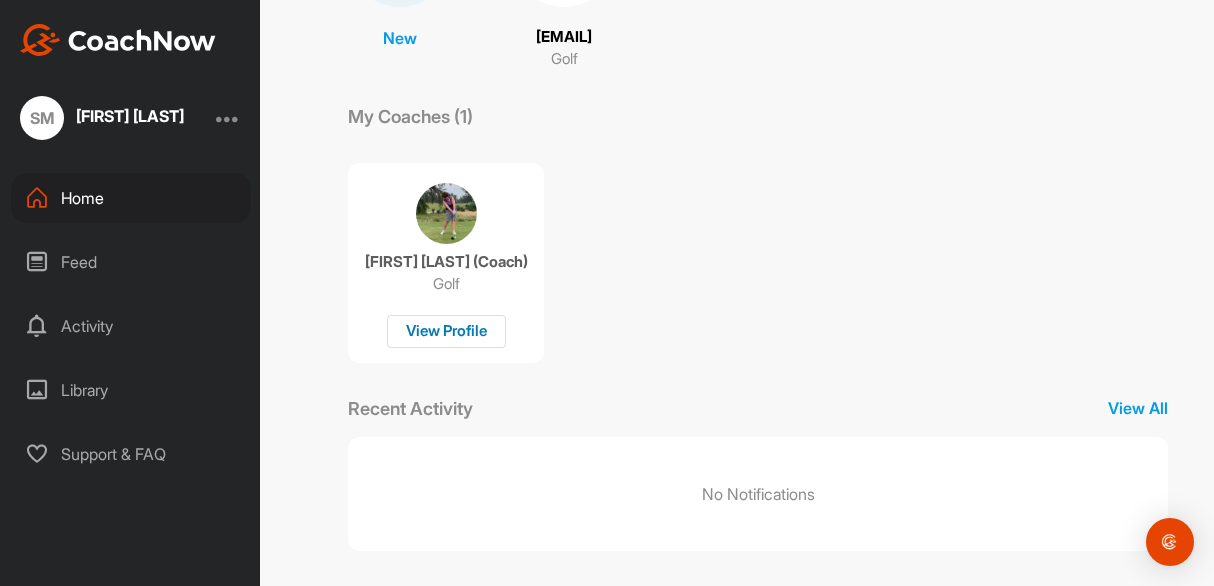 click on "View Profile" at bounding box center [446, 331] 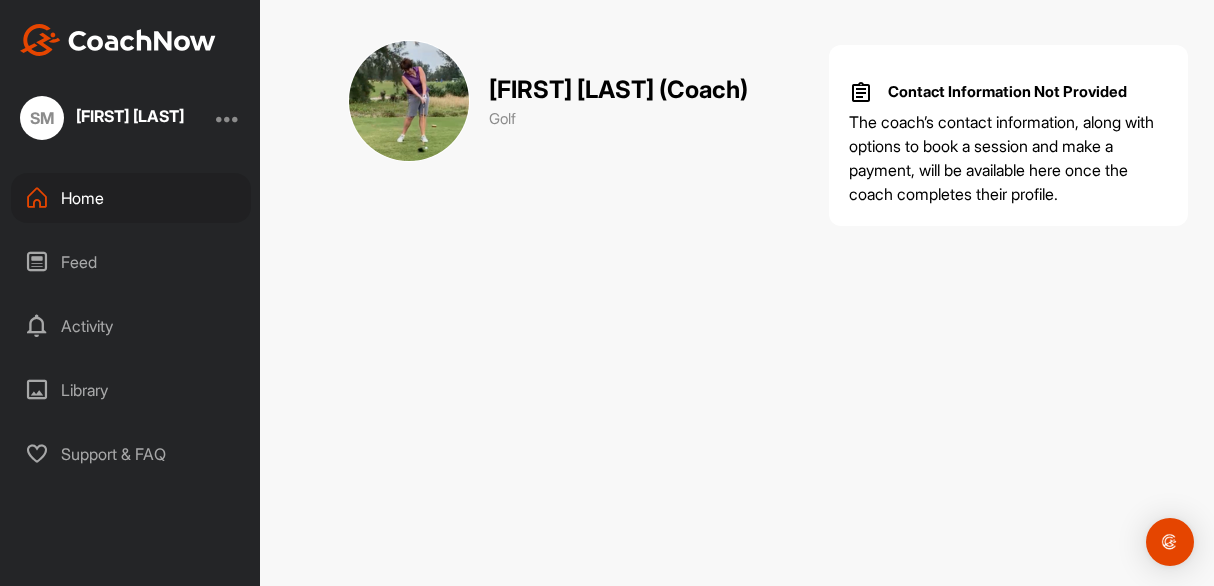 click at bounding box center (228, 118) 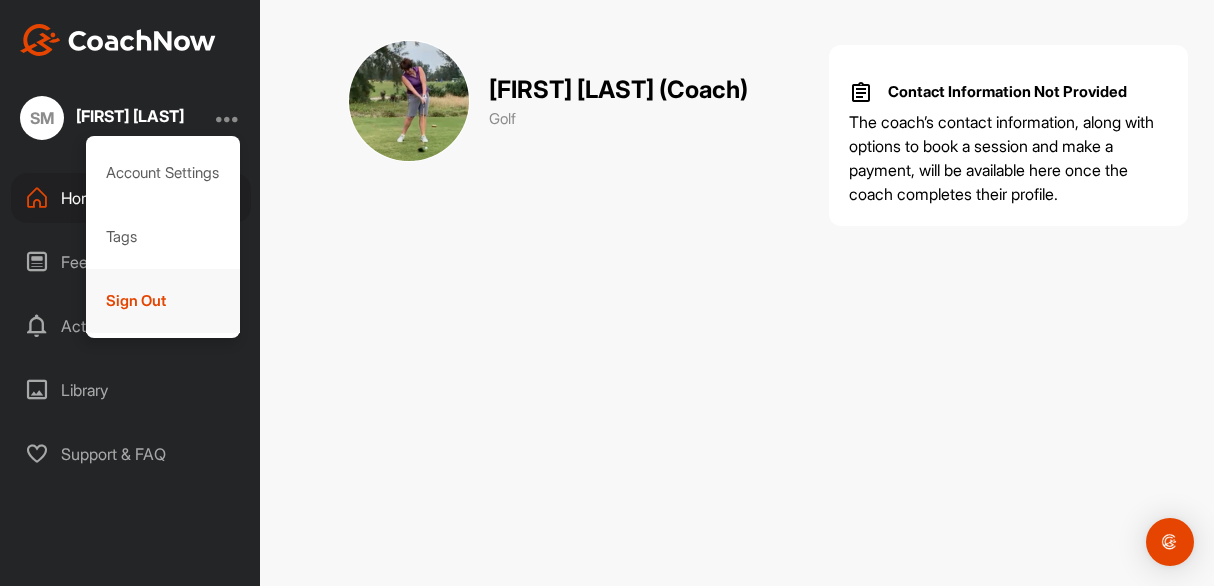 click on "Sign Out" at bounding box center (163, 301) 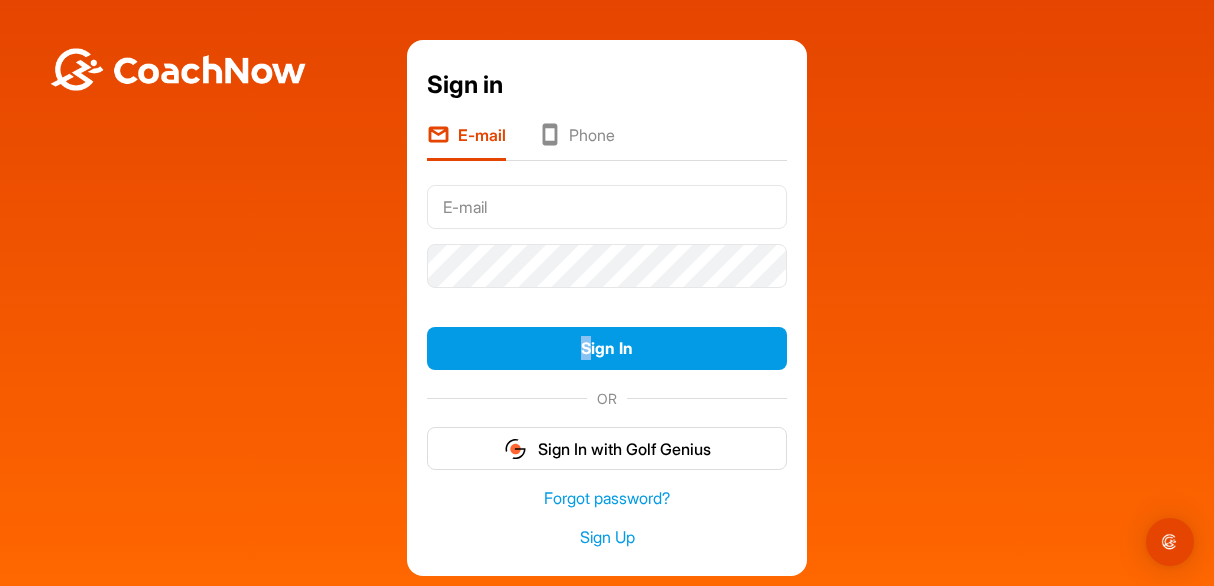 click on "Sign in   E-mail   Phone Sign In OR Sign In with Golf Genius Forgot password? Sign Up" at bounding box center [607, 308] 